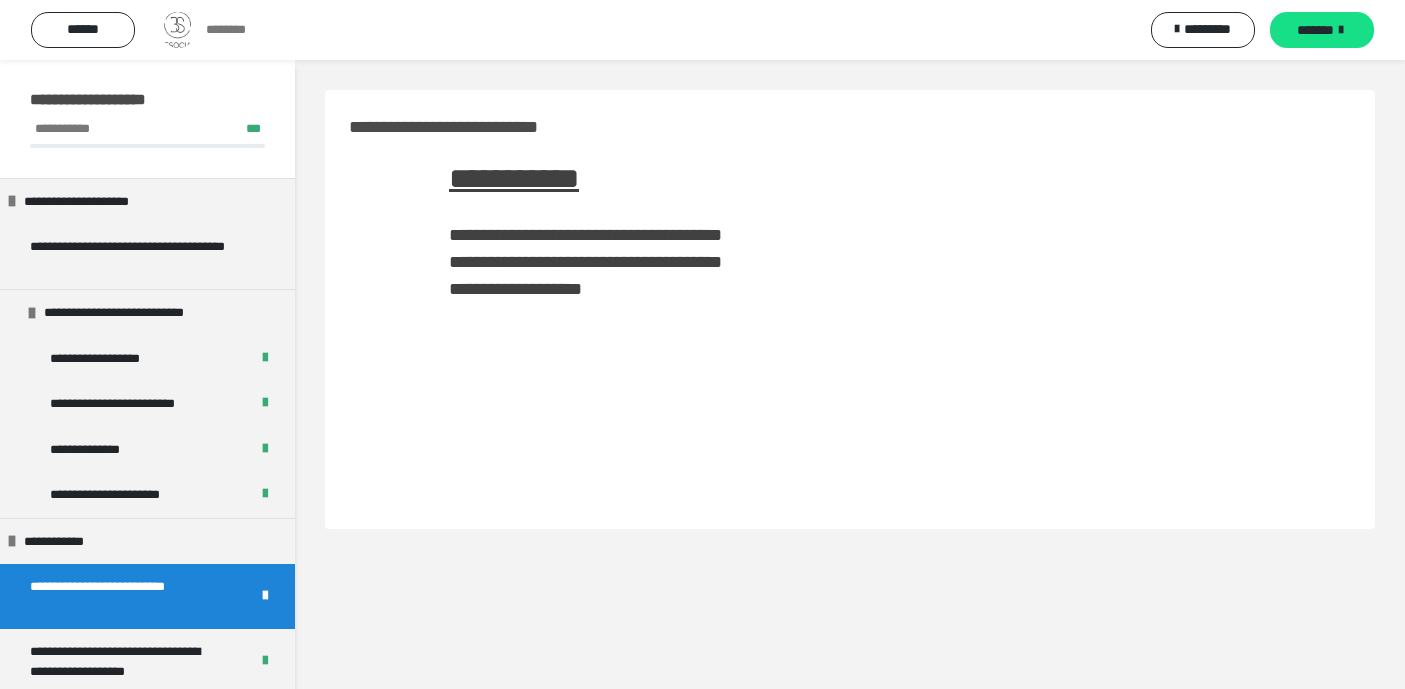 scroll, scrollTop: 60, scrollLeft: 0, axis: vertical 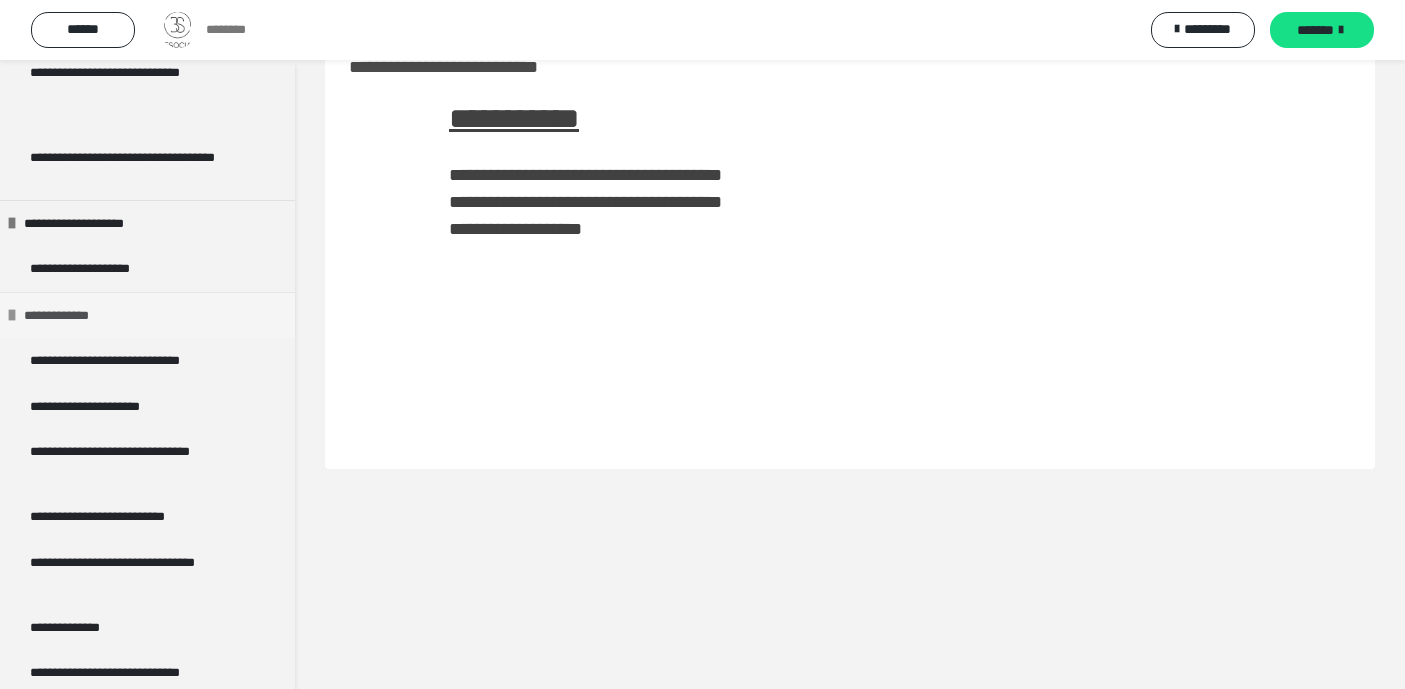 click at bounding box center [12, 315] 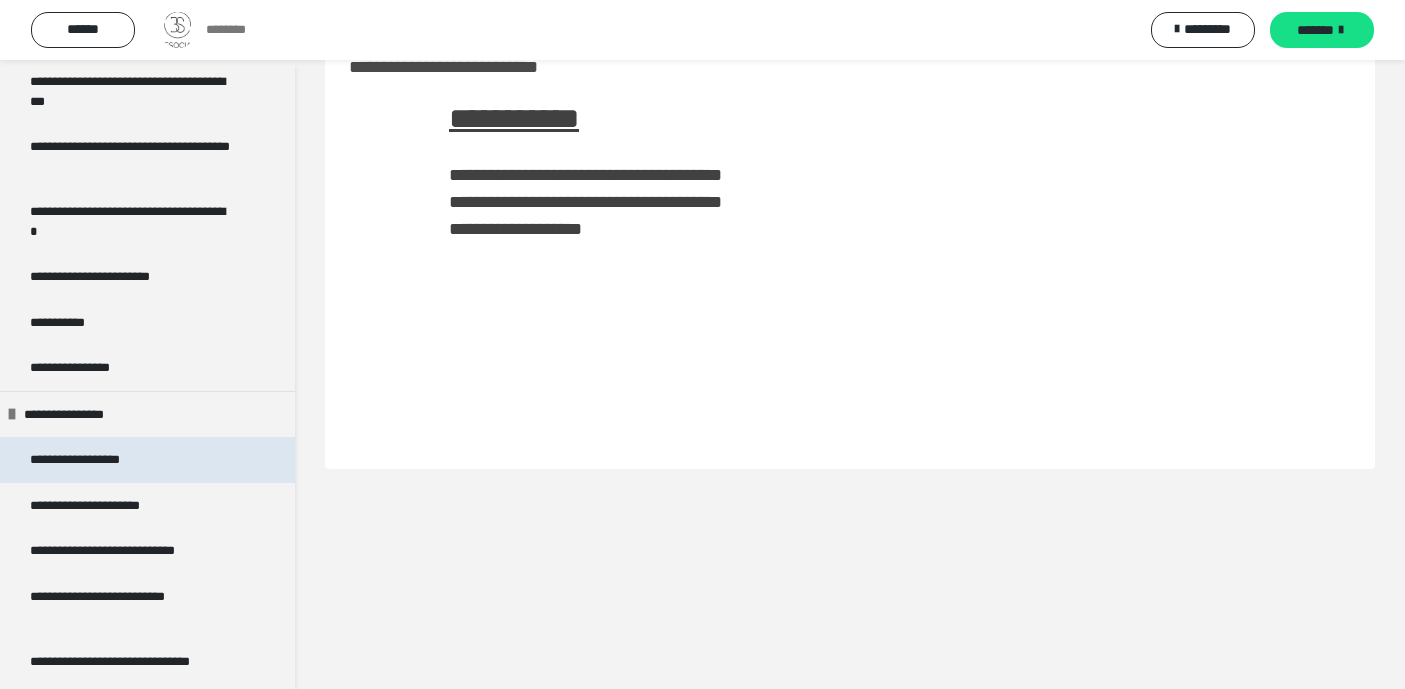 scroll, scrollTop: 1393, scrollLeft: 0, axis: vertical 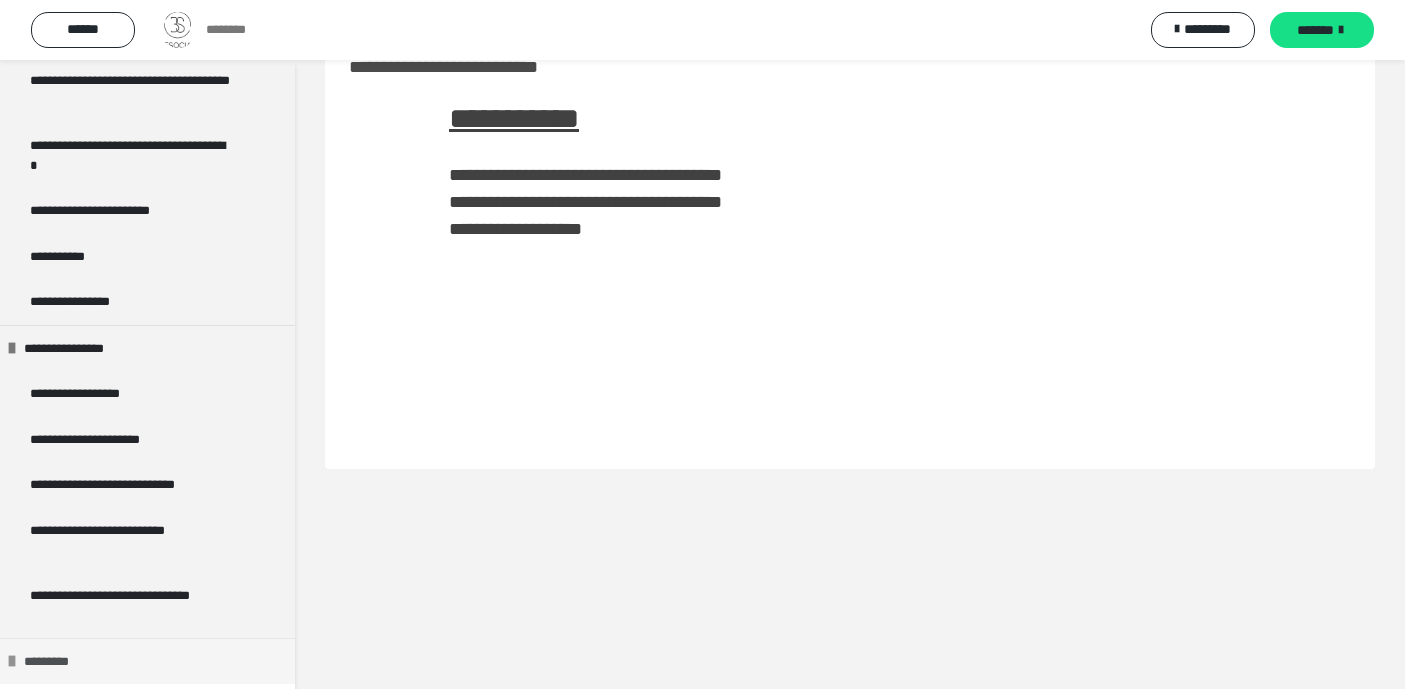 click at bounding box center [12, 661] 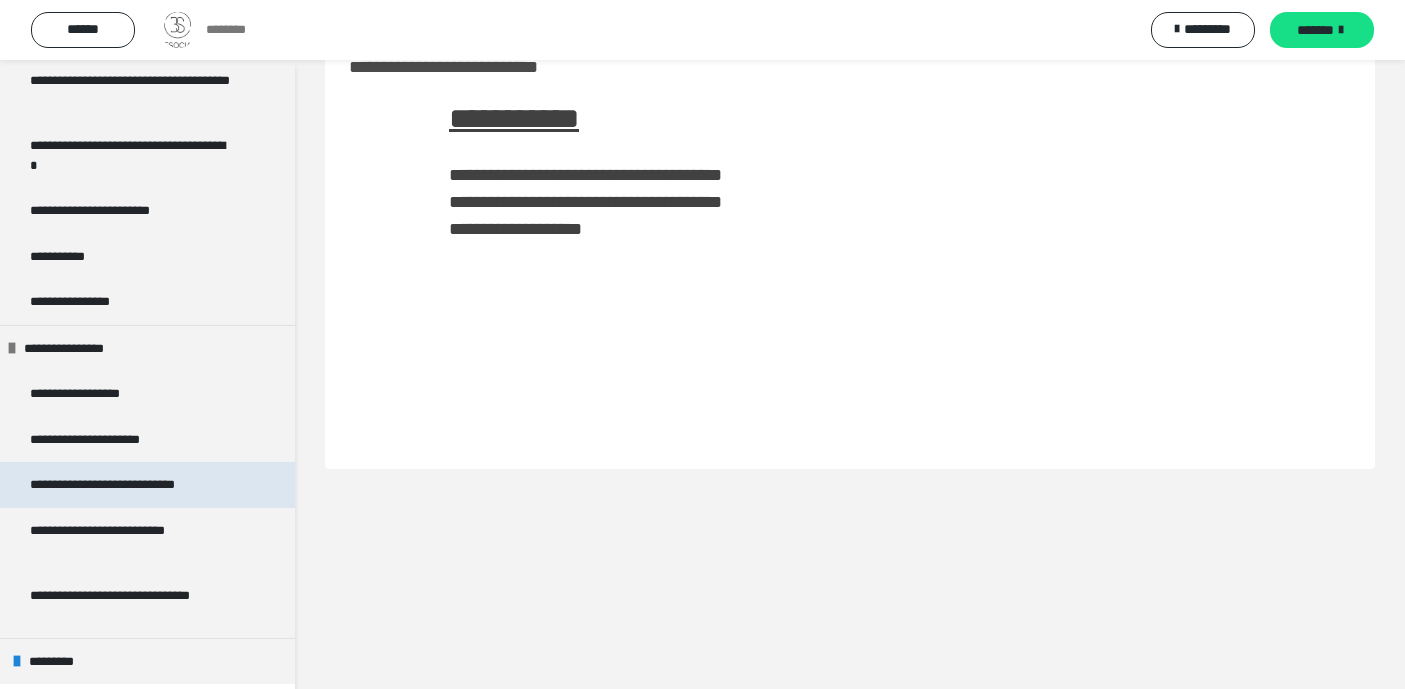 scroll, scrollTop: 0, scrollLeft: 0, axis: both 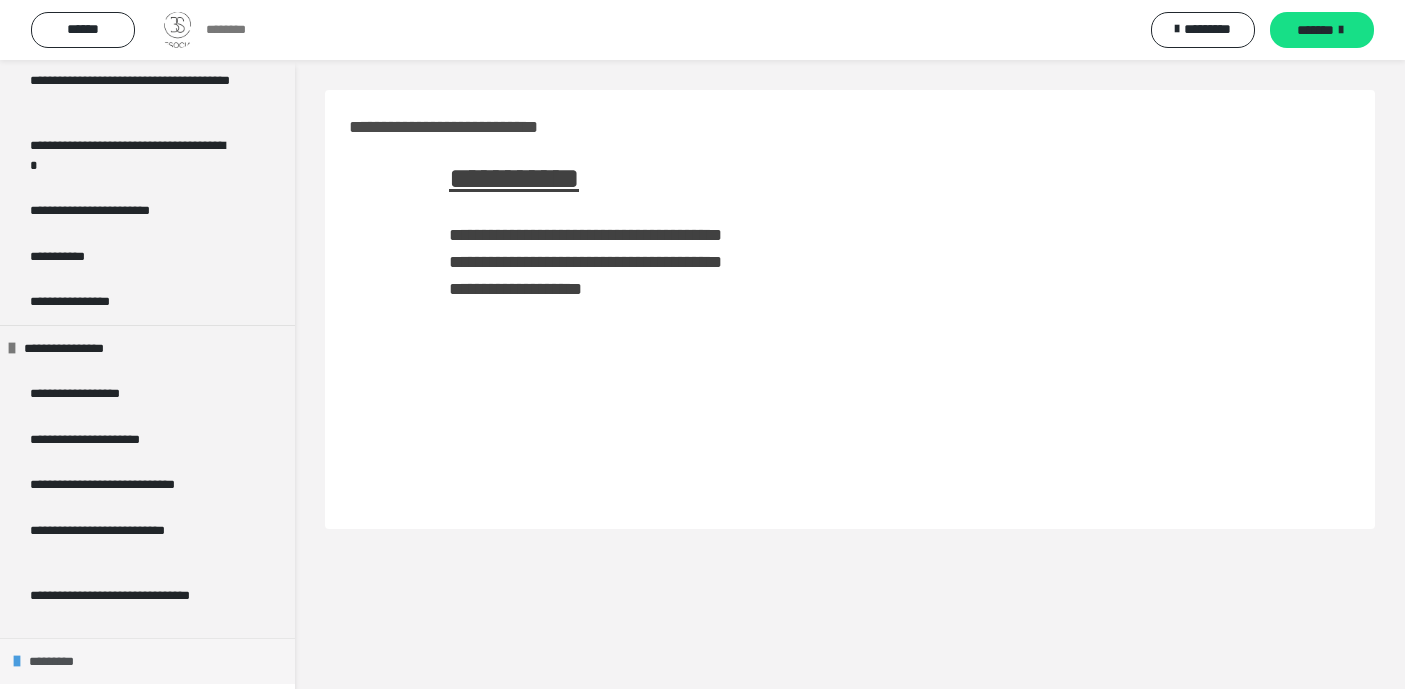 click at bounding box center (17, 661) 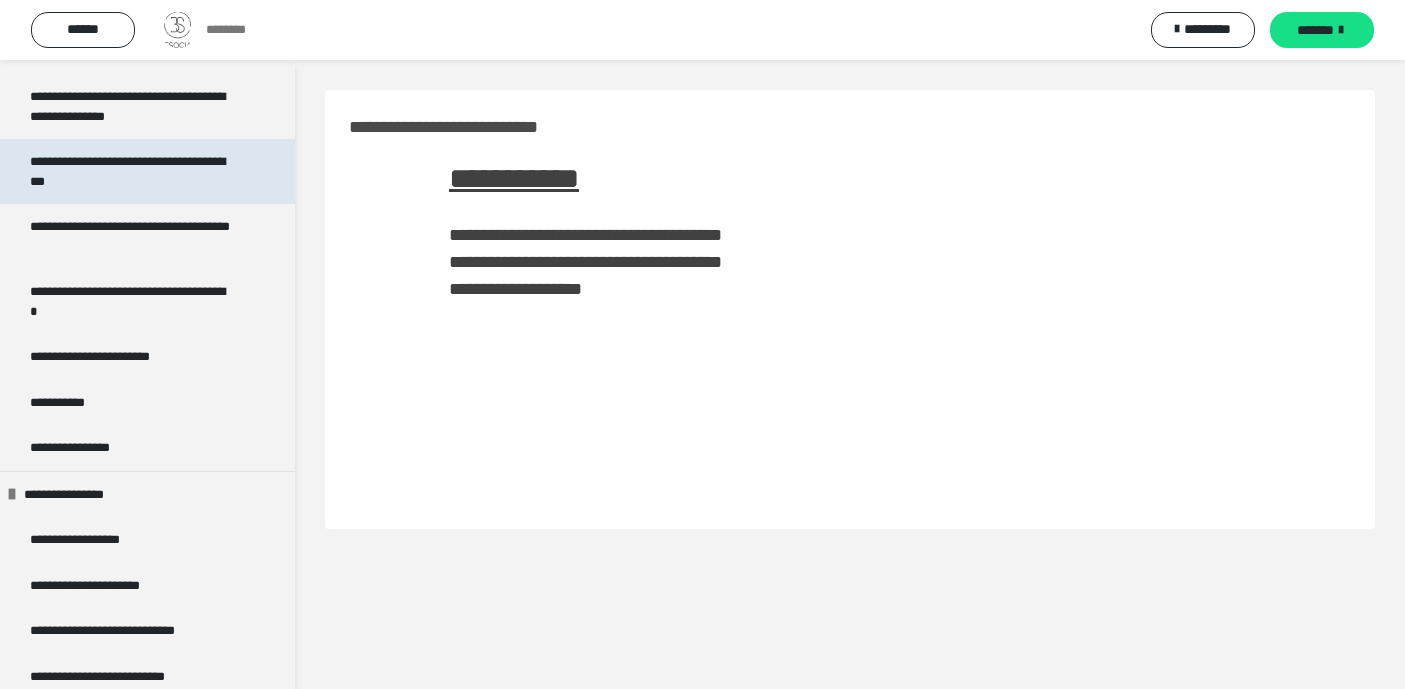 scroll, scrollTop: 1393, scrollLeft: 0, axis: vertical 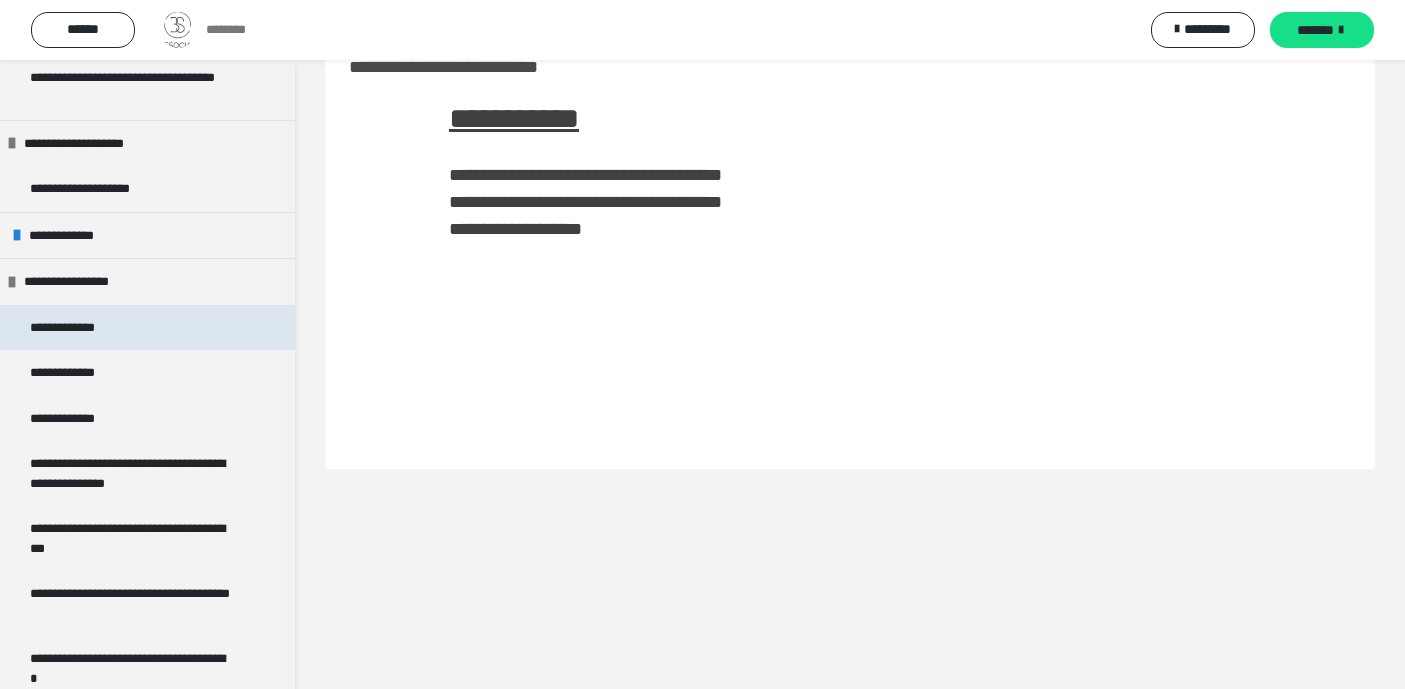 click on "**********" at bounding box center (69, 328) 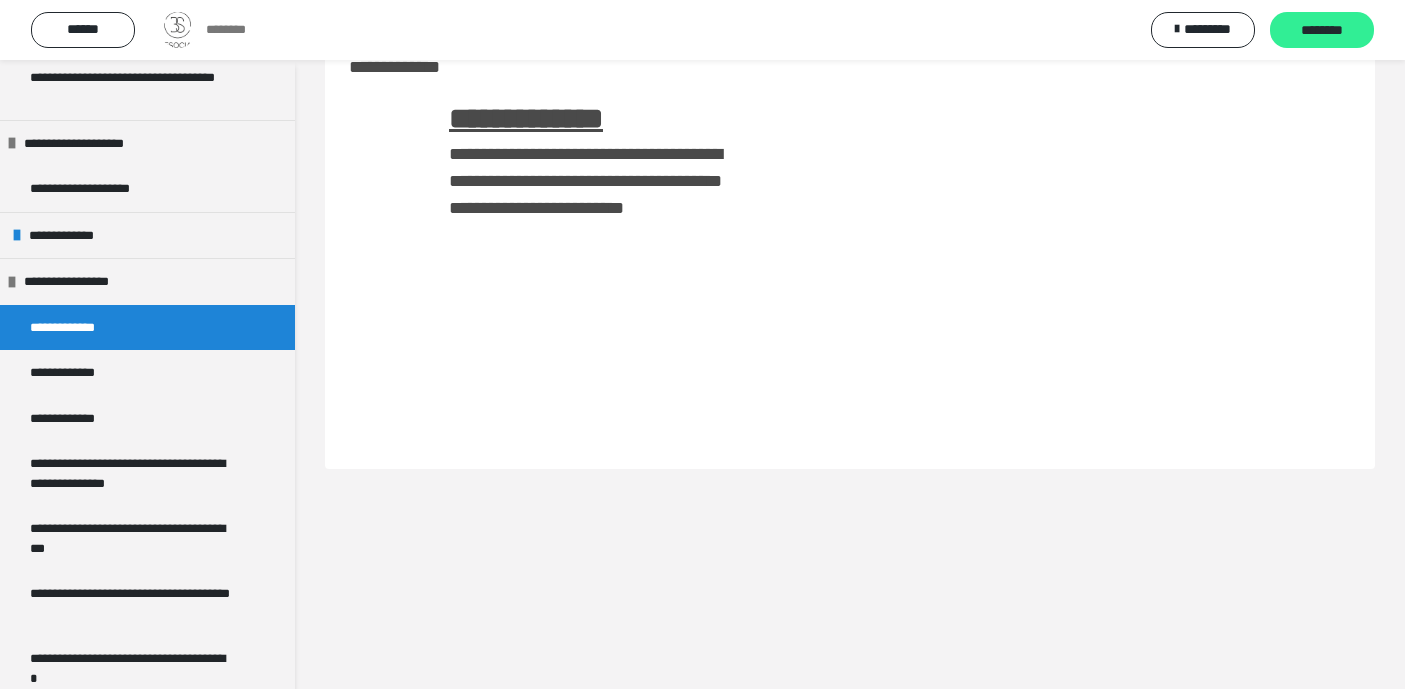 click on "********" at bounding box center [1322, 31] 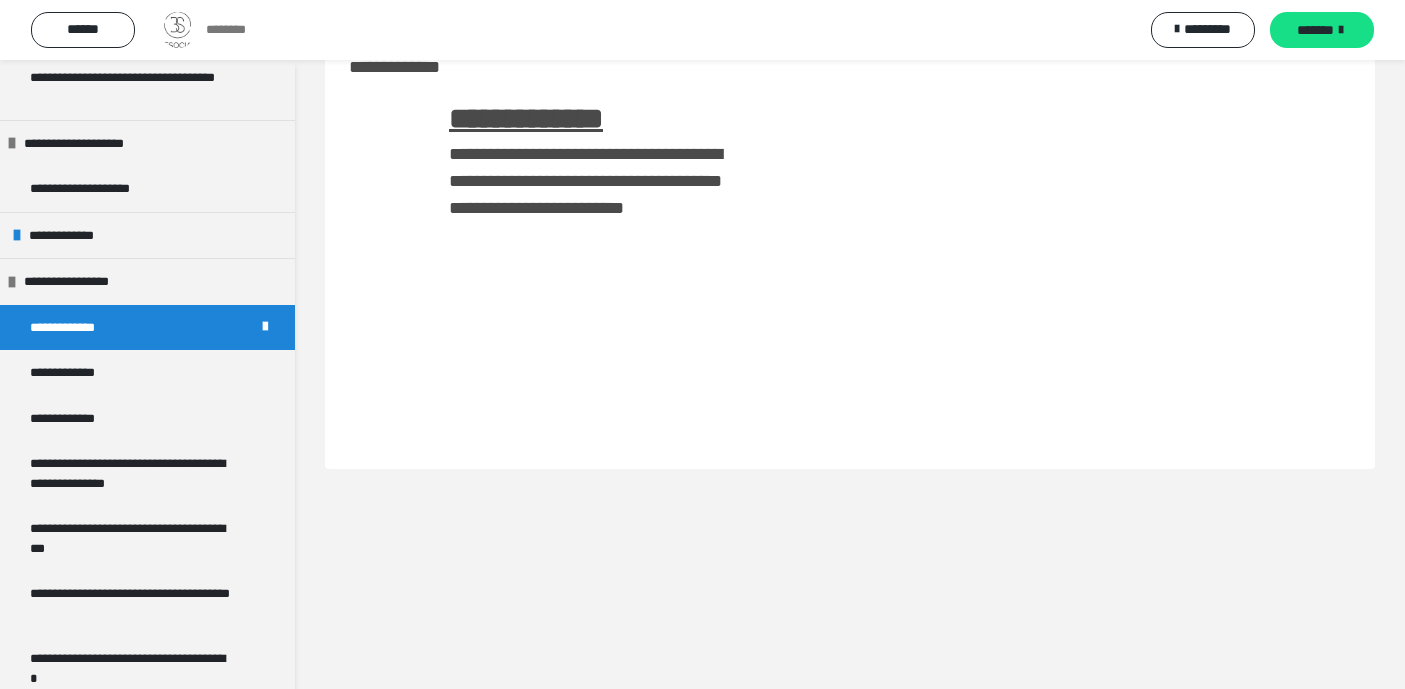 click on "*******" at bounding box center [1315, 30] 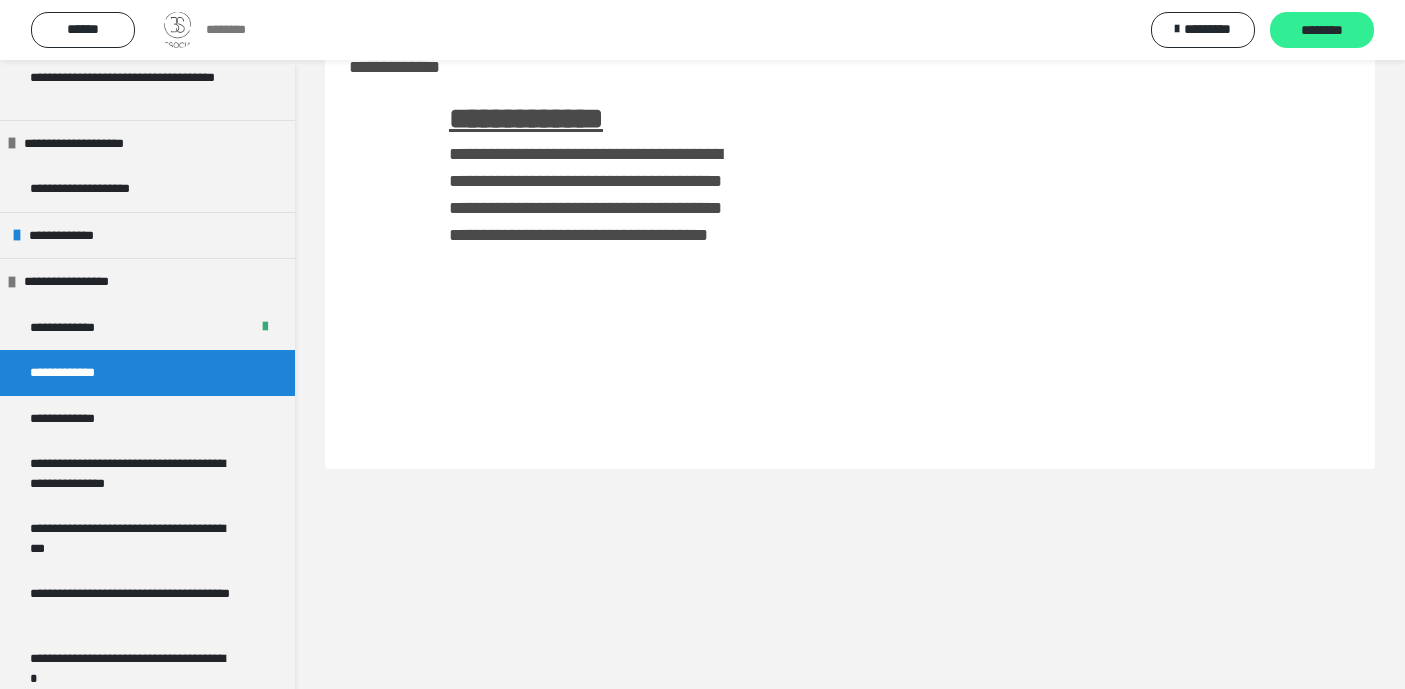 click on "********" at bounding box center [1322, 31] 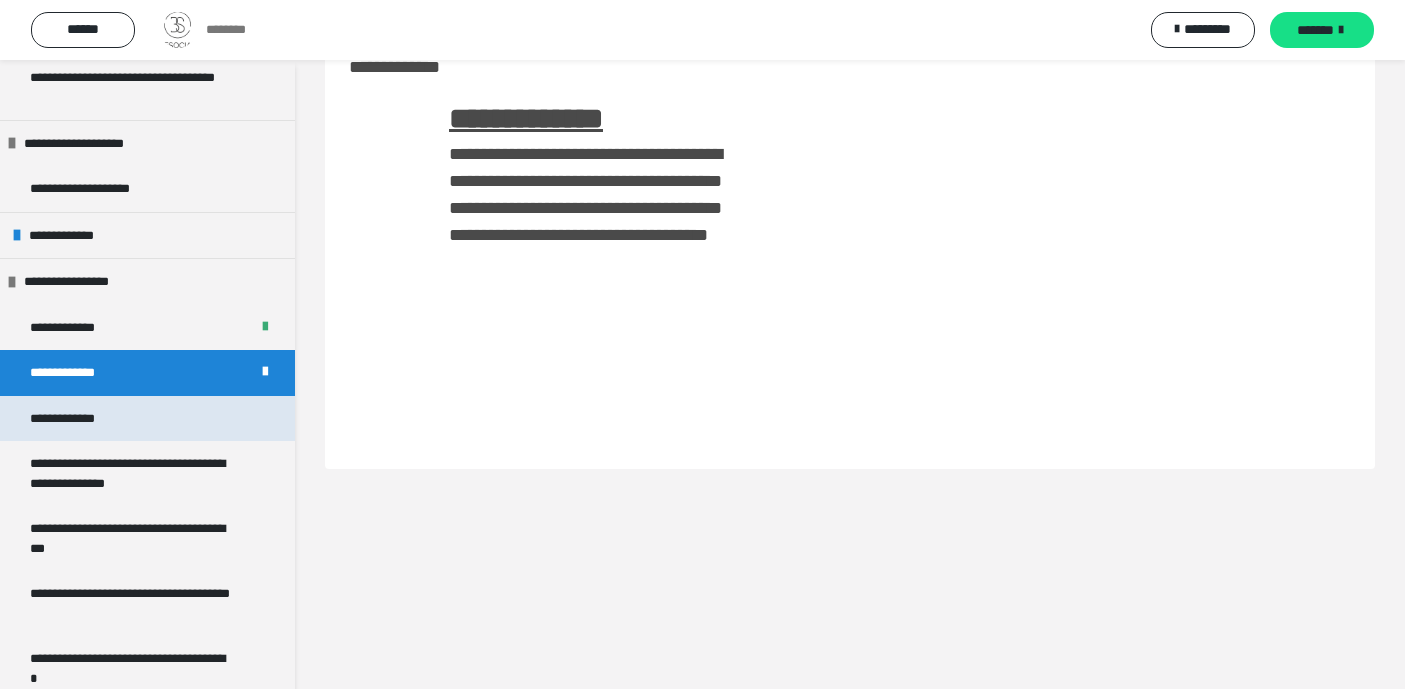 click on "**********" at bounding box center [147, 419] 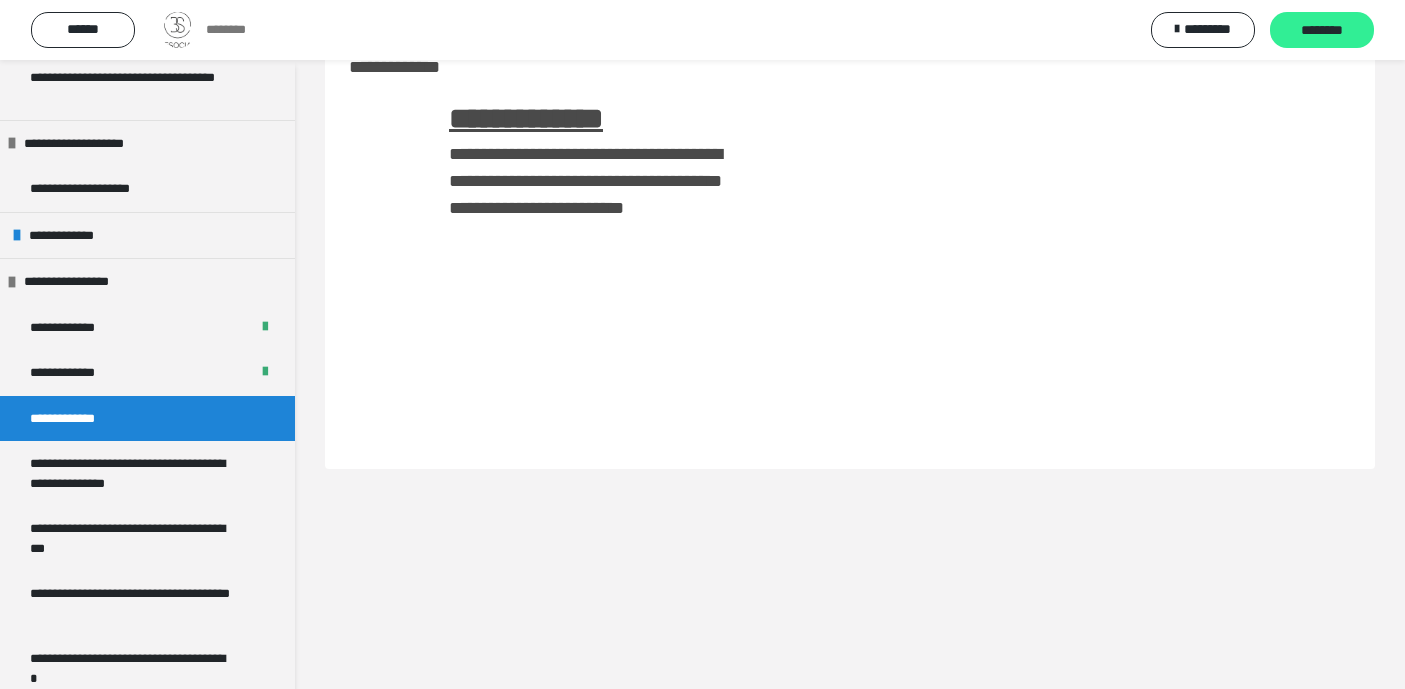 click on "********" at bounding box center [1322, 31] 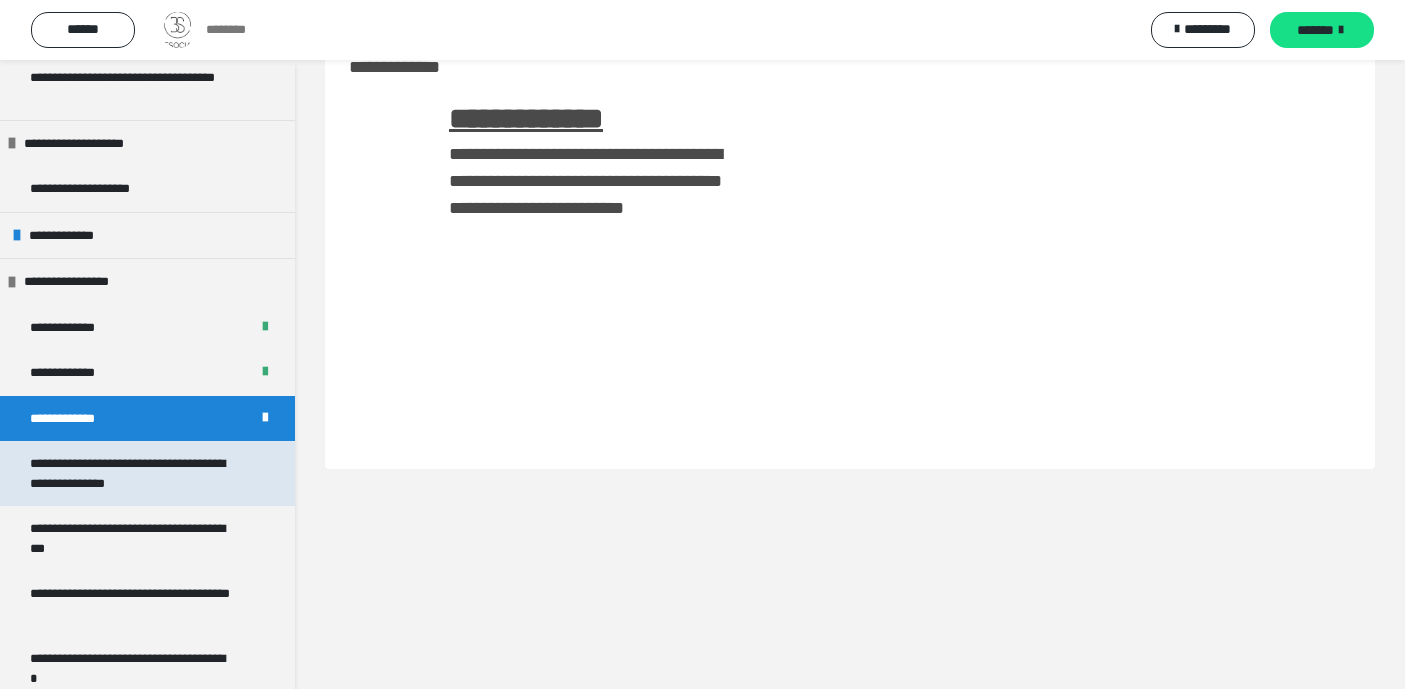 click on "**********" at bounding box center [132, 473] 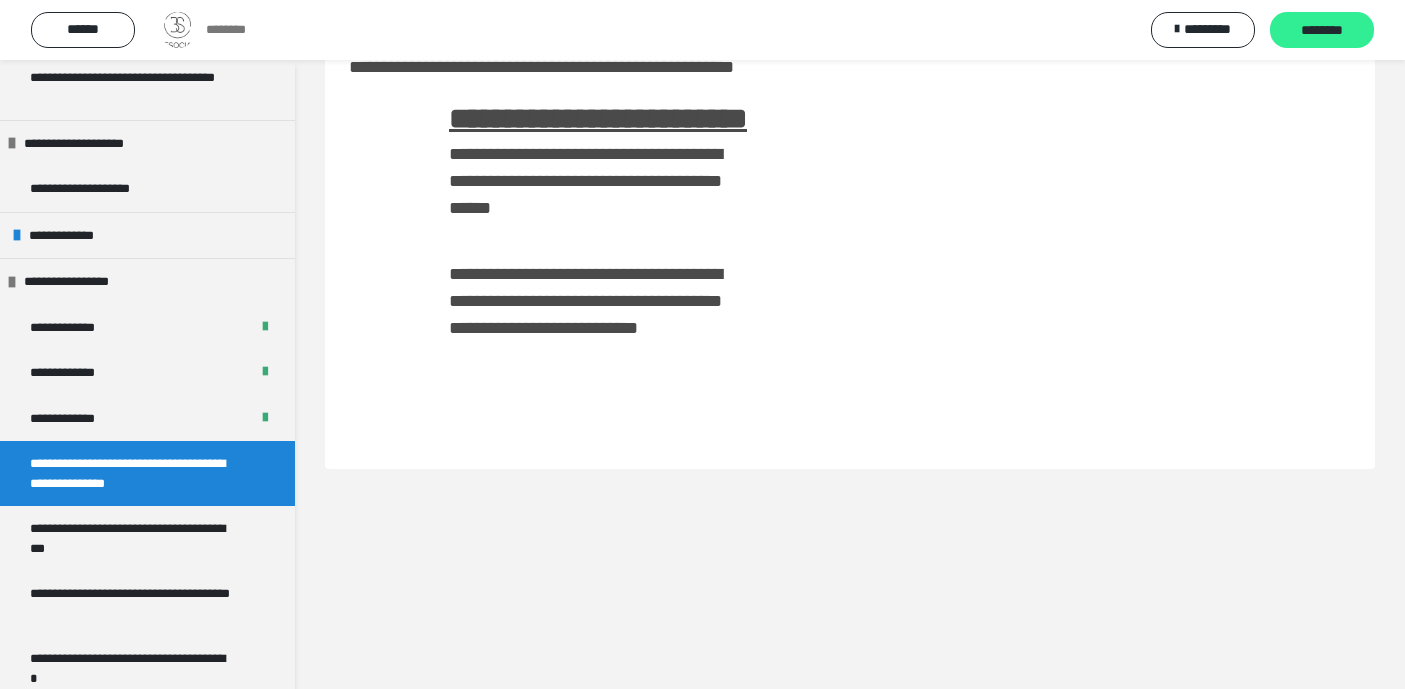 click on "********" at bounding box center [1322, 31] 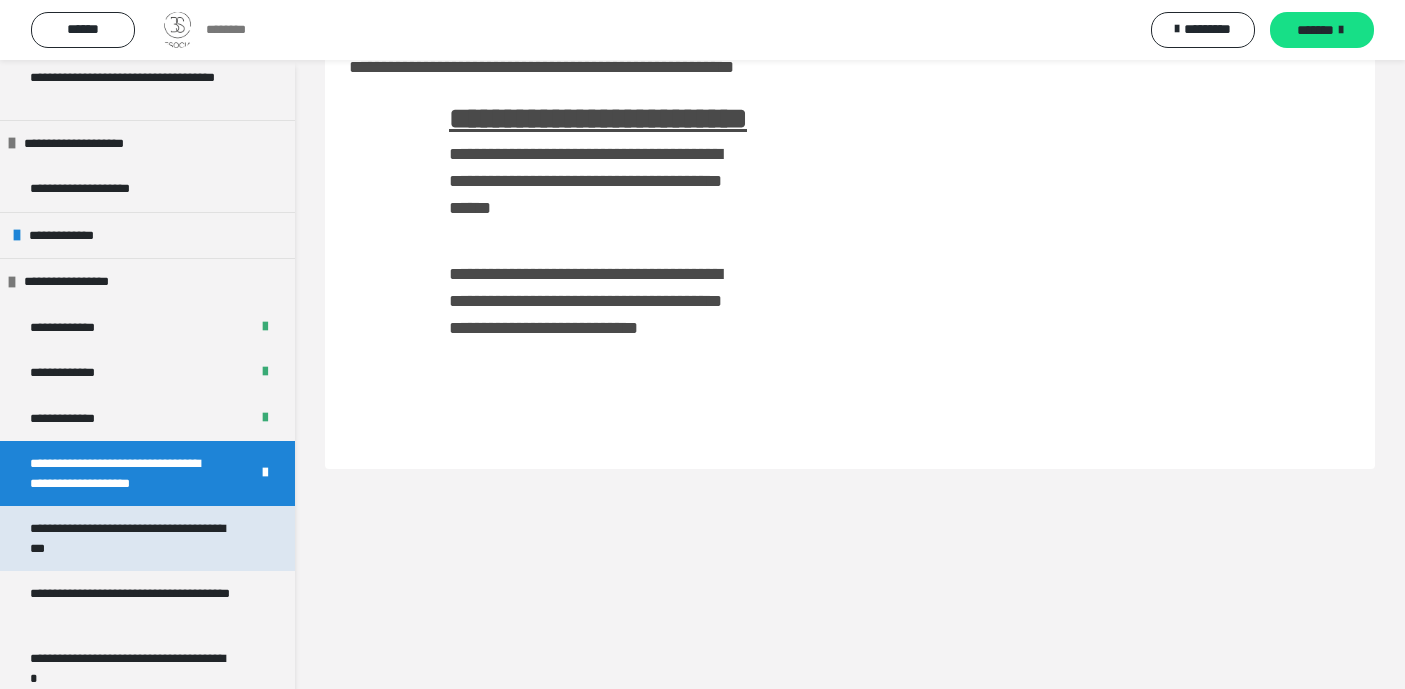 click on "**********" at bounding box center (132, 538) 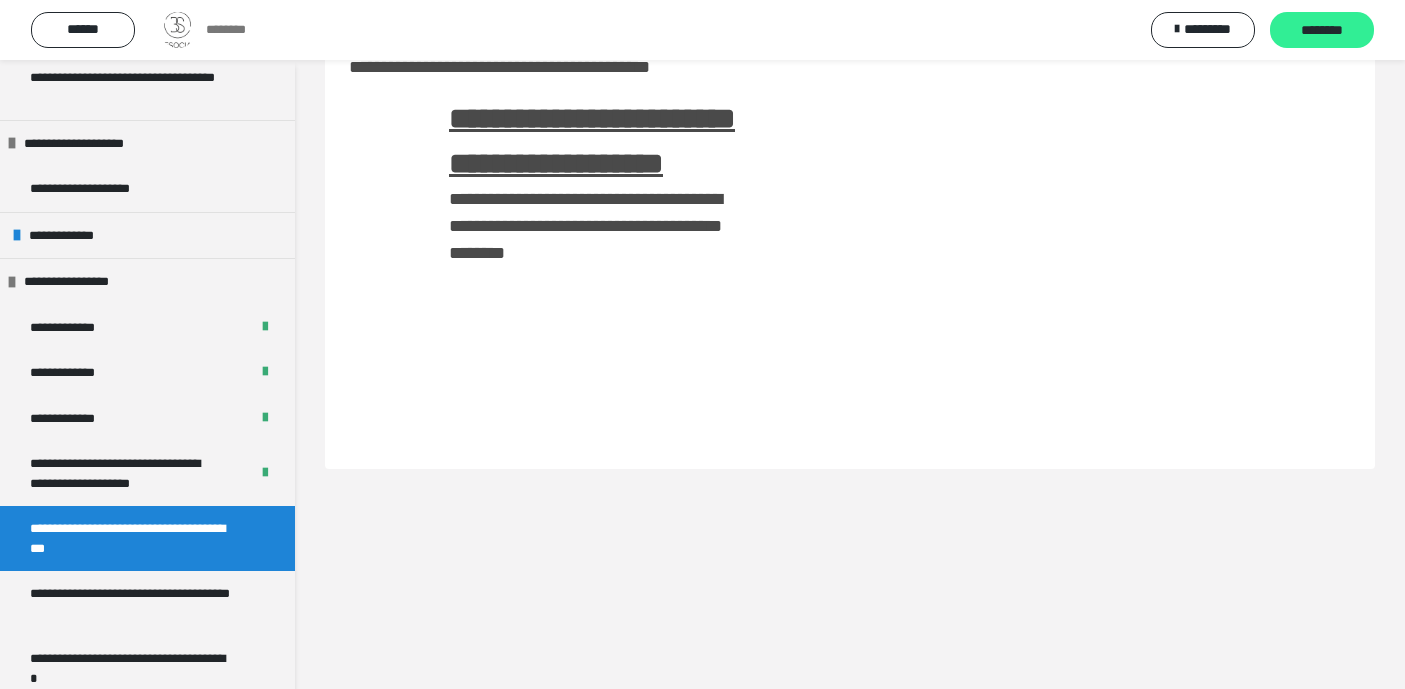 click on "********" at bounding box center [1322, 31] 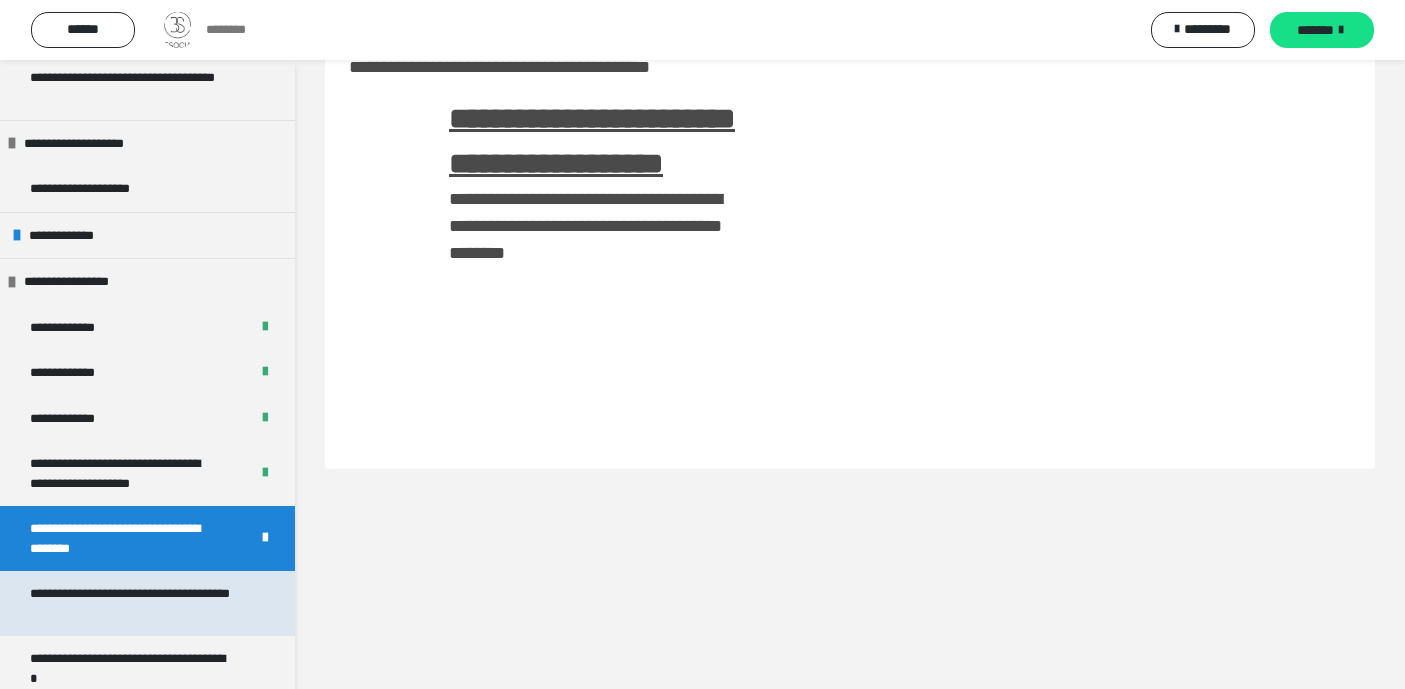 click on "**********" at bounding box center [132, 603] 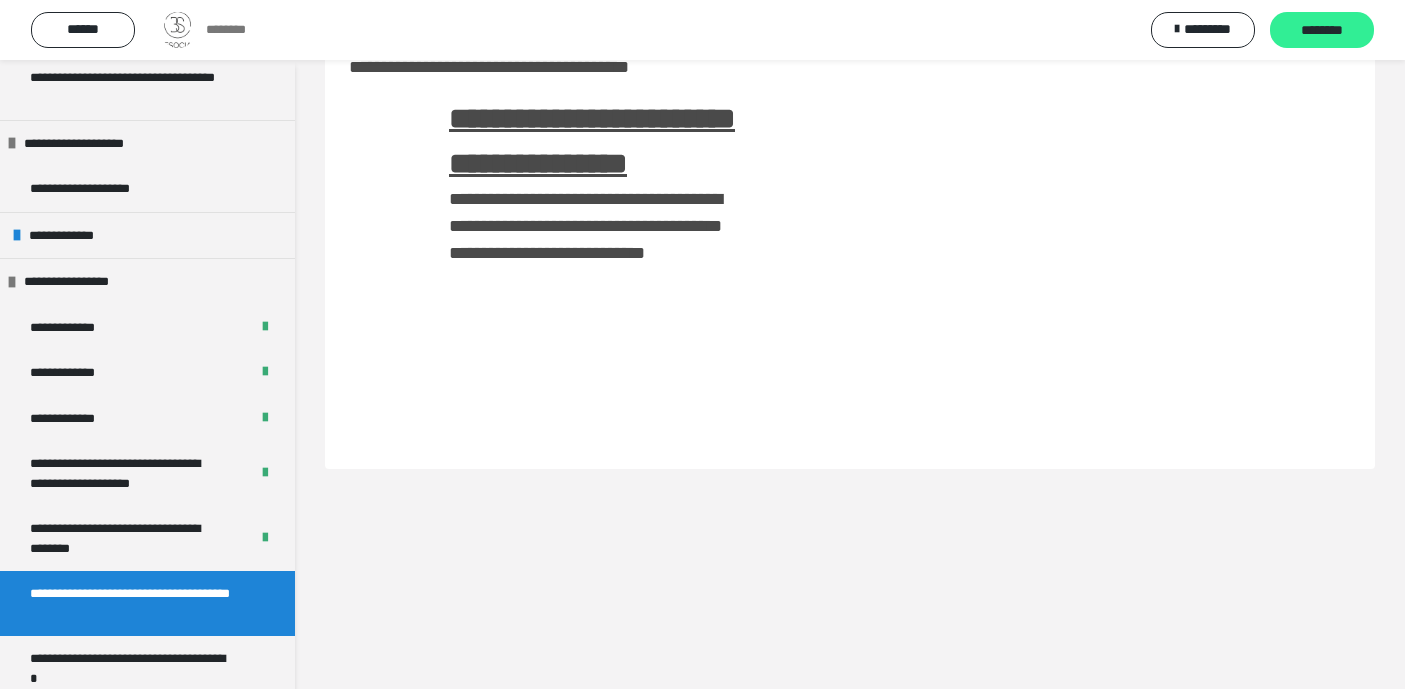 click on "********" at bounding box center [1322, 30] 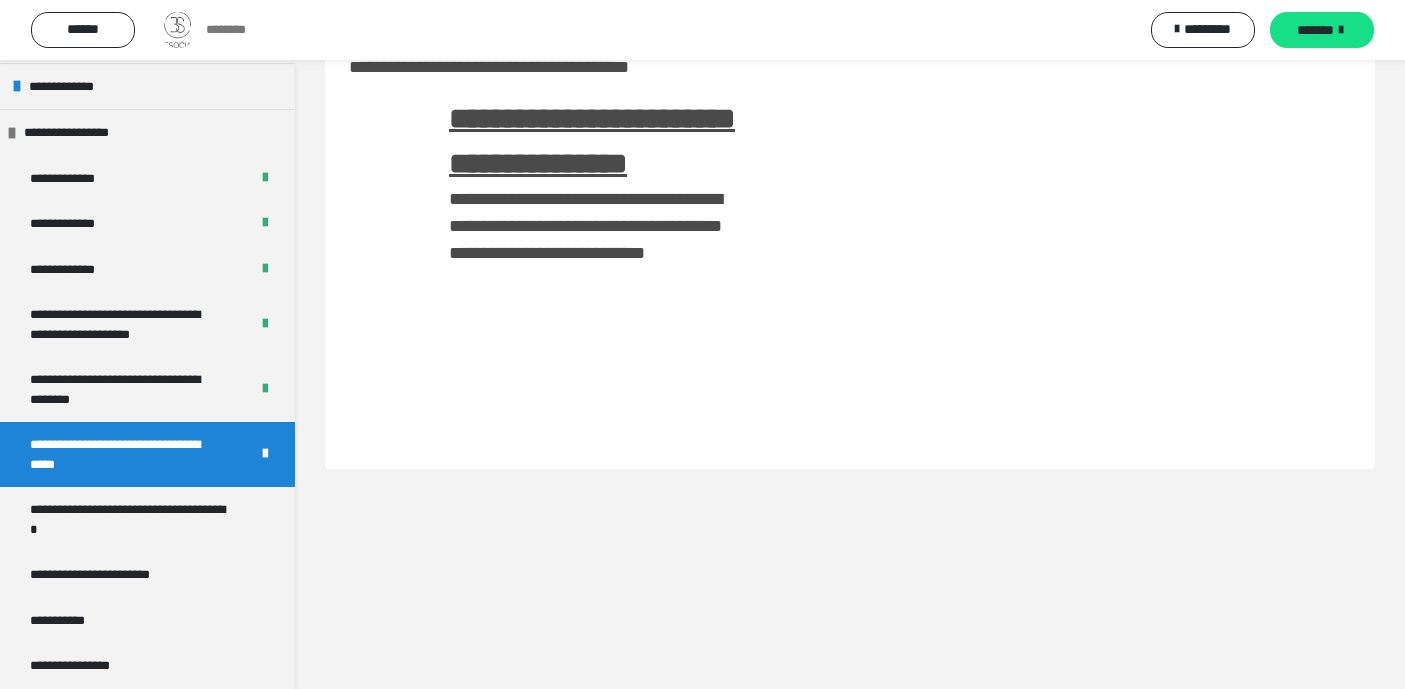 scroll, scrollTop: 1036, scrollLeft: 0, axis: vertical 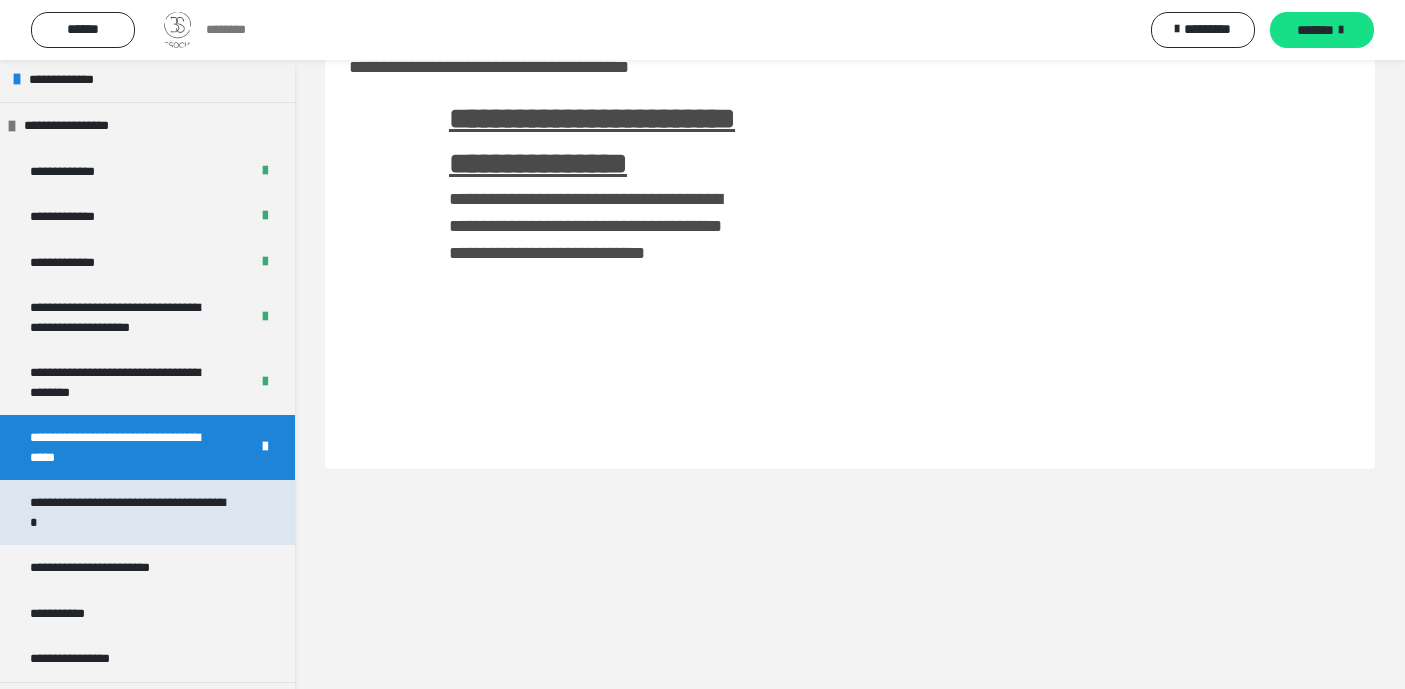 click on "**********" at bounding box center (132, 512) 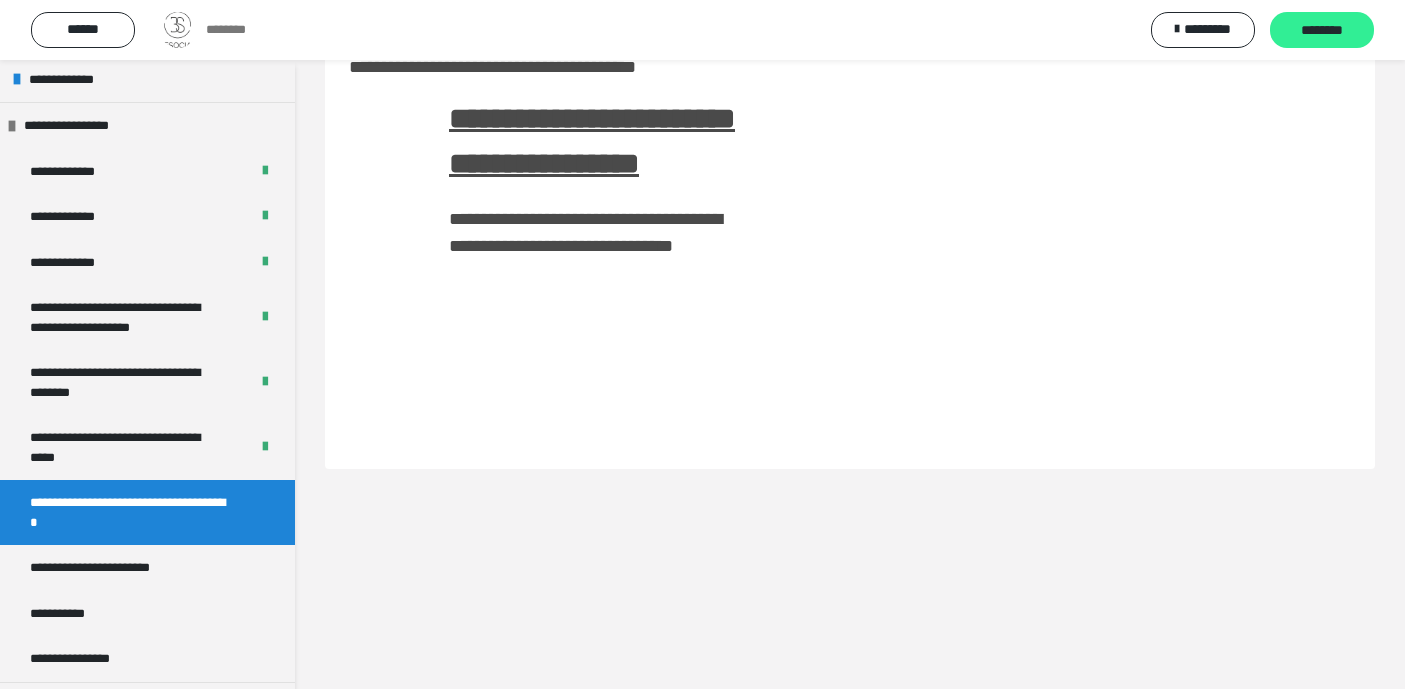 click on "********" at bounding box center (1322, 31) 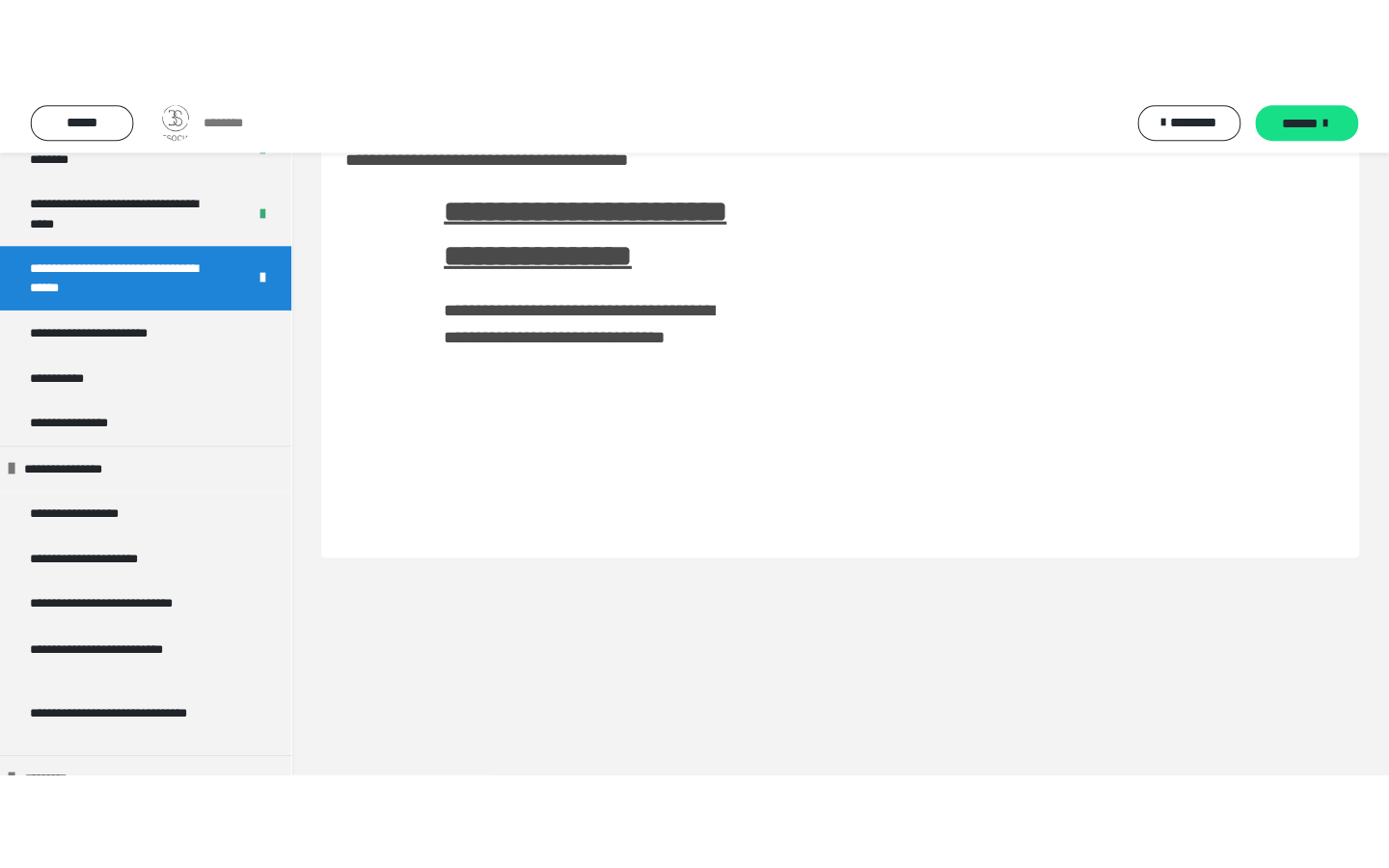 scroll, scrollTop: 1315, scrollLeft: 0, axis: vertical 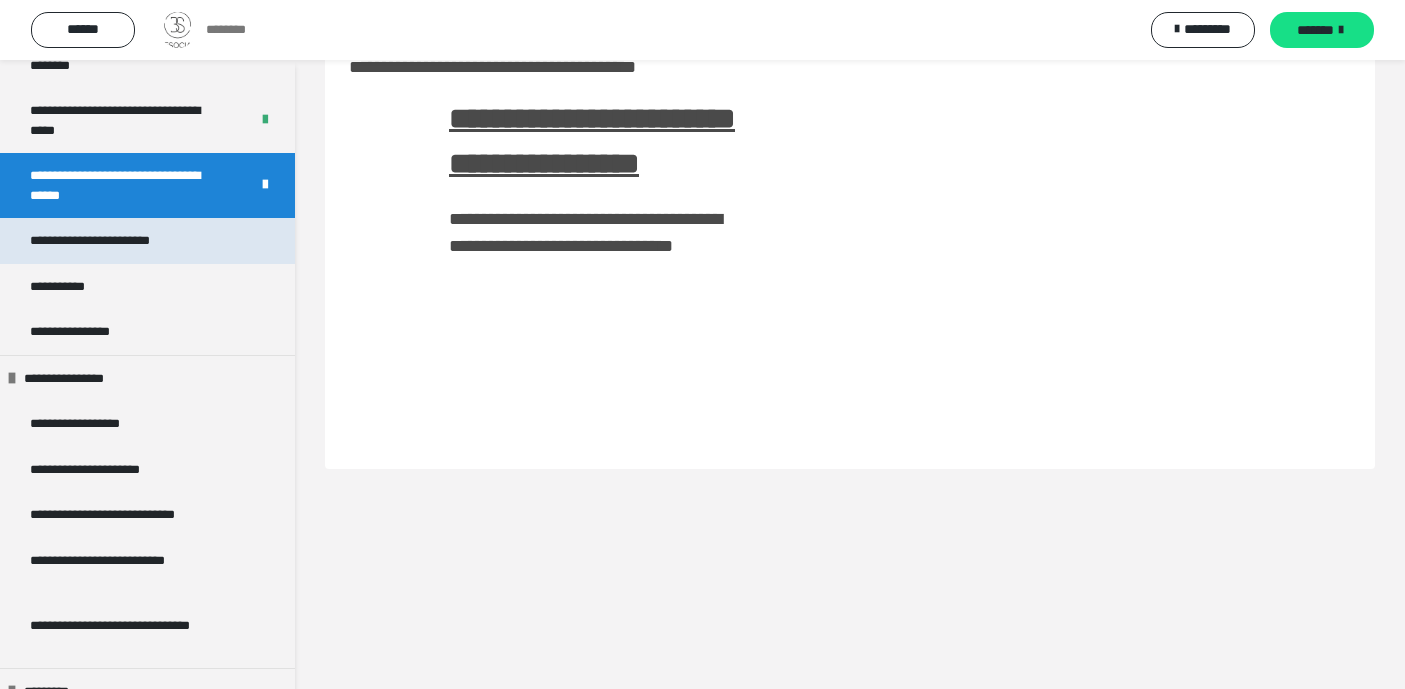 click on "**********" at bounding box center (147, 241) 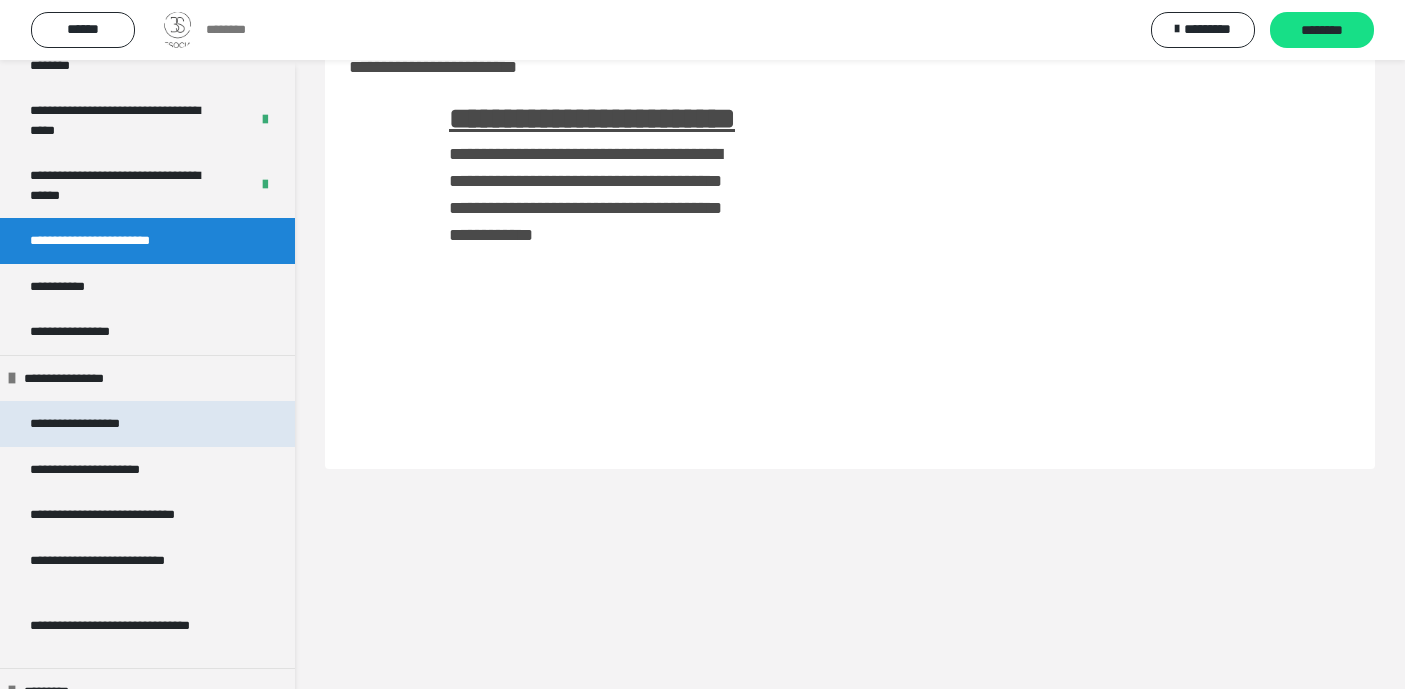 click on "**********" at bounding box center (97, 424) 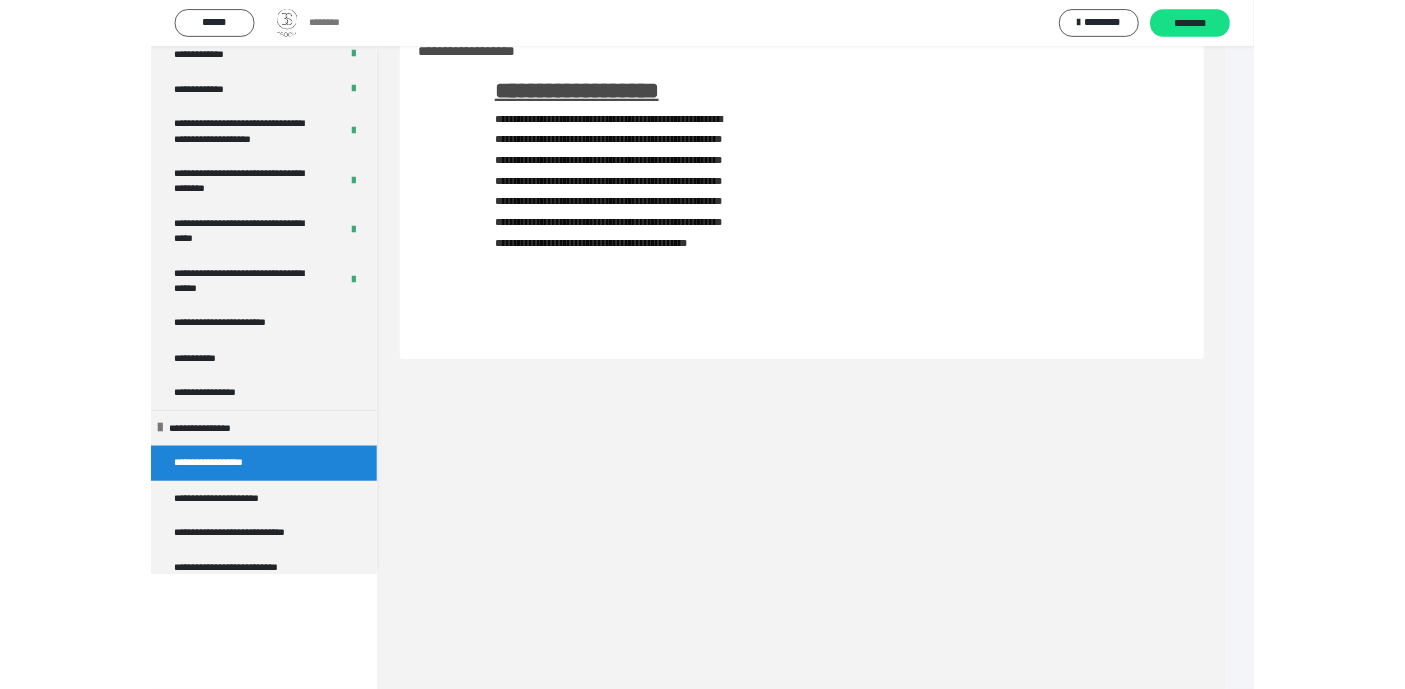 scroll, scrollTop: 1363, scrollLeft: 0, axis: vertical 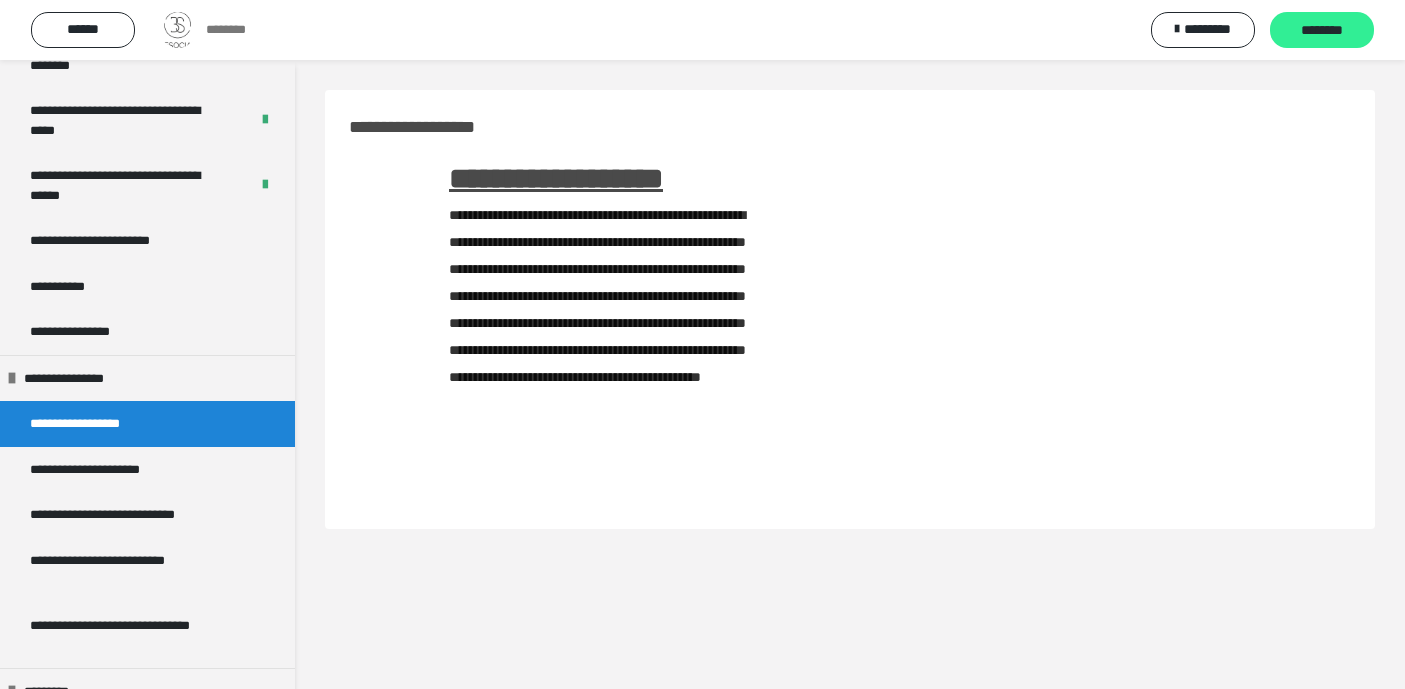 click on "********" at bounding box center [1322, 31] 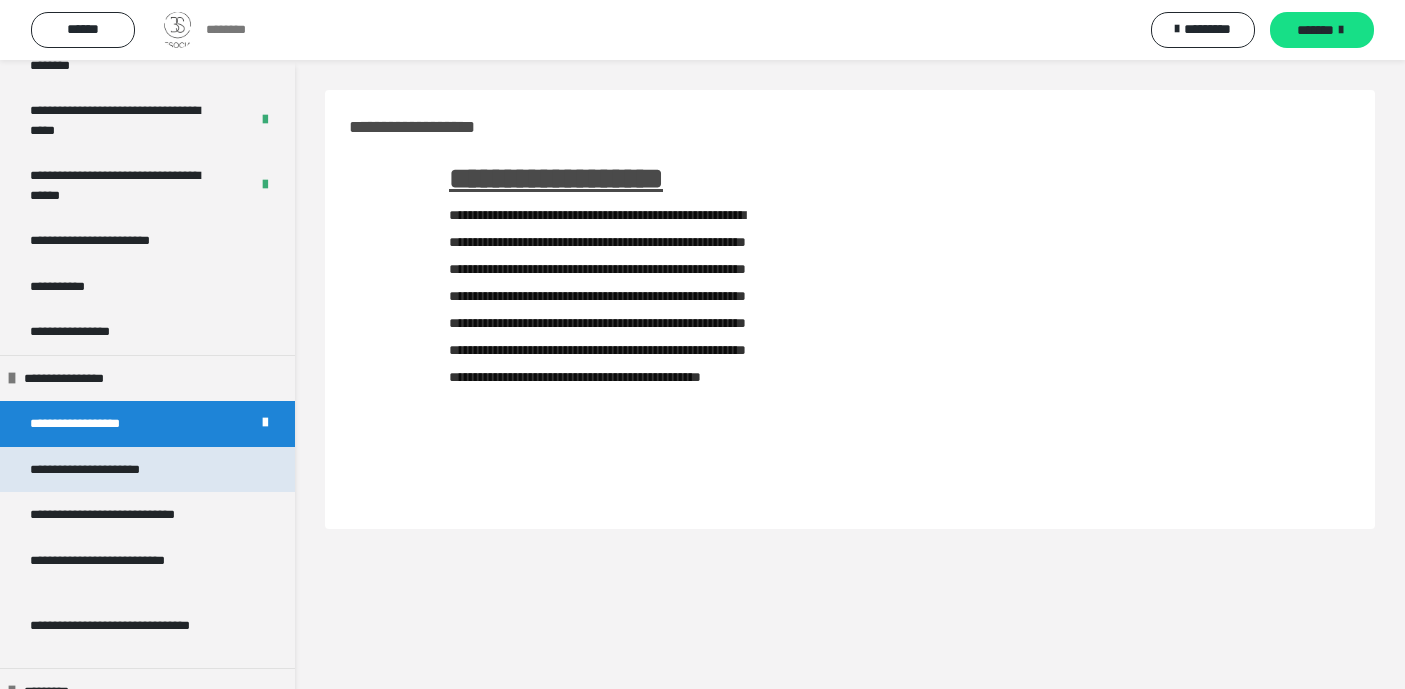 click on "**********" at bounding box center [110, 470] 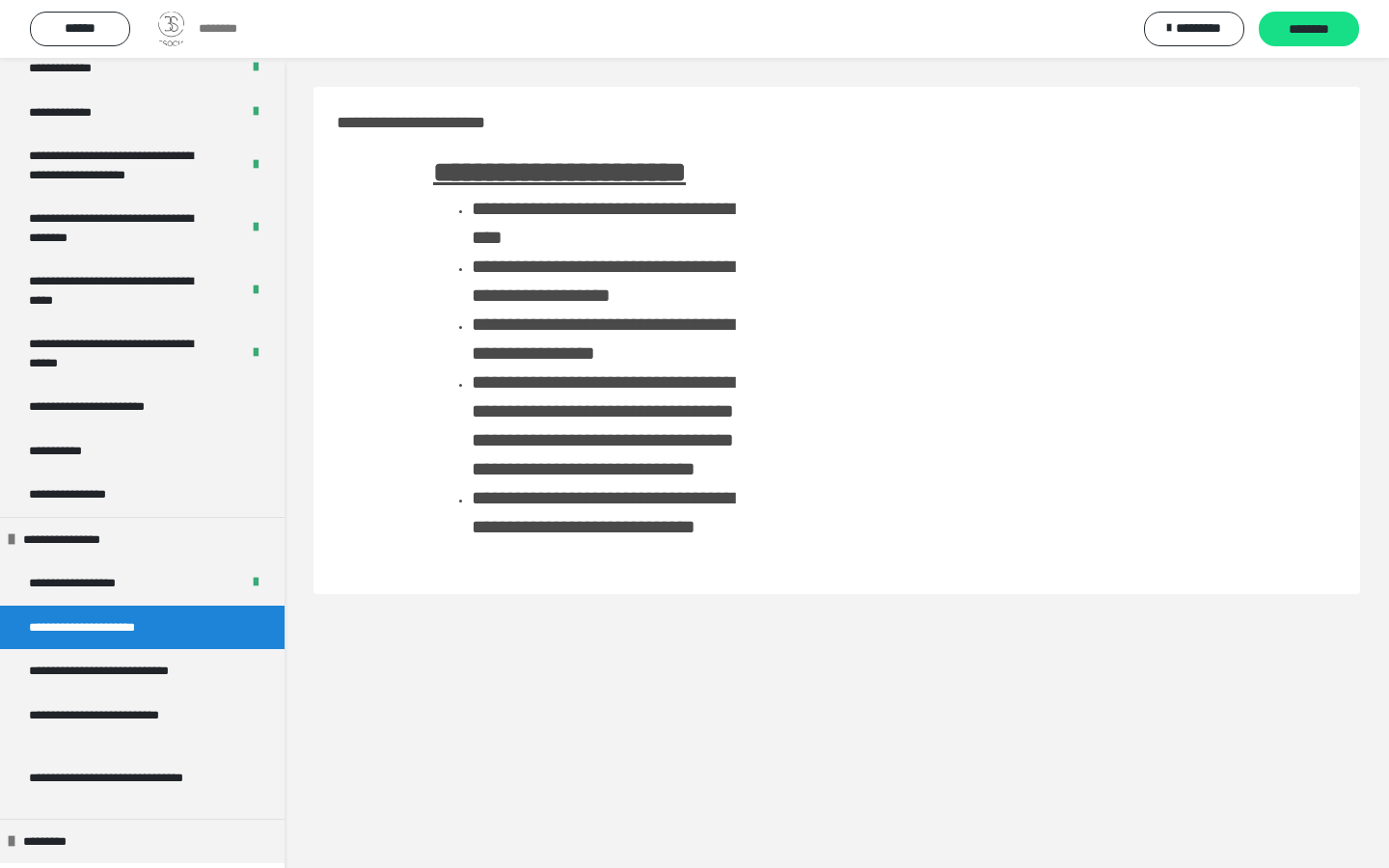 scroll, scrollTop: 1315, scrollLeft: 0, axis: vertical 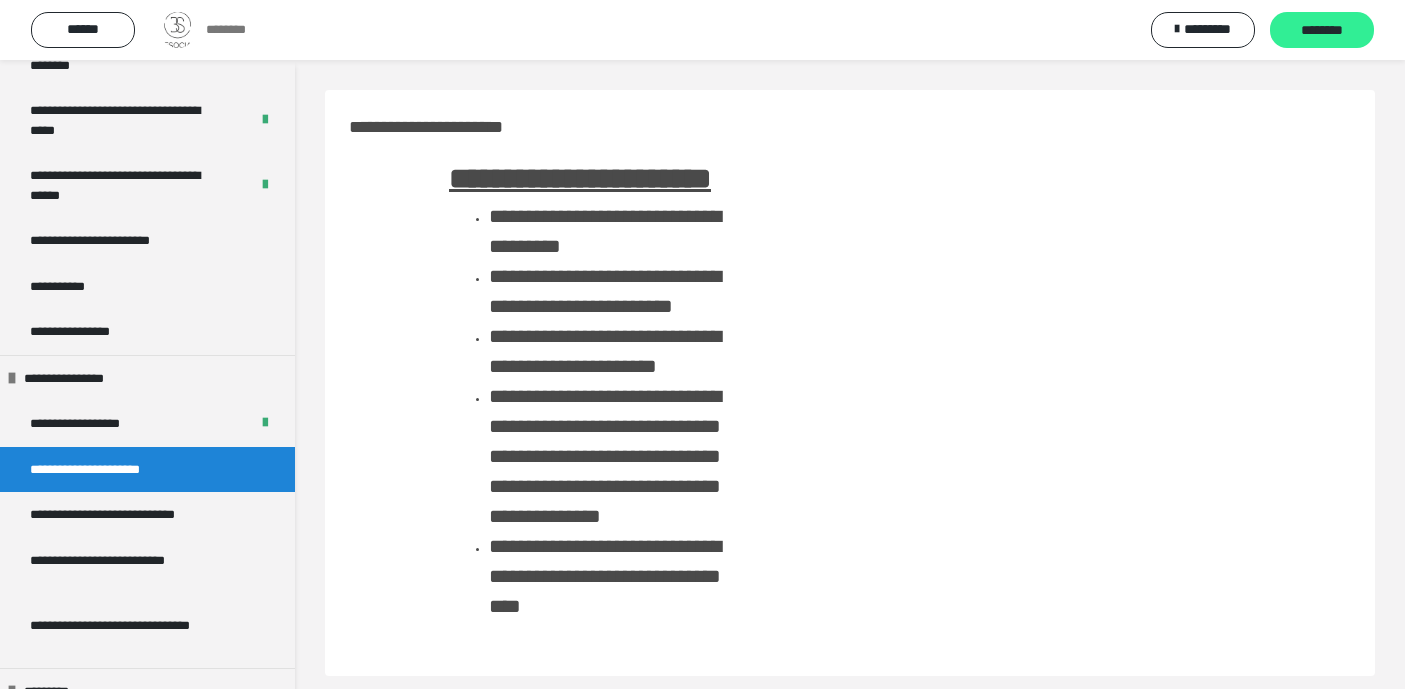 click on "********" at bounding box center [1322, 31] 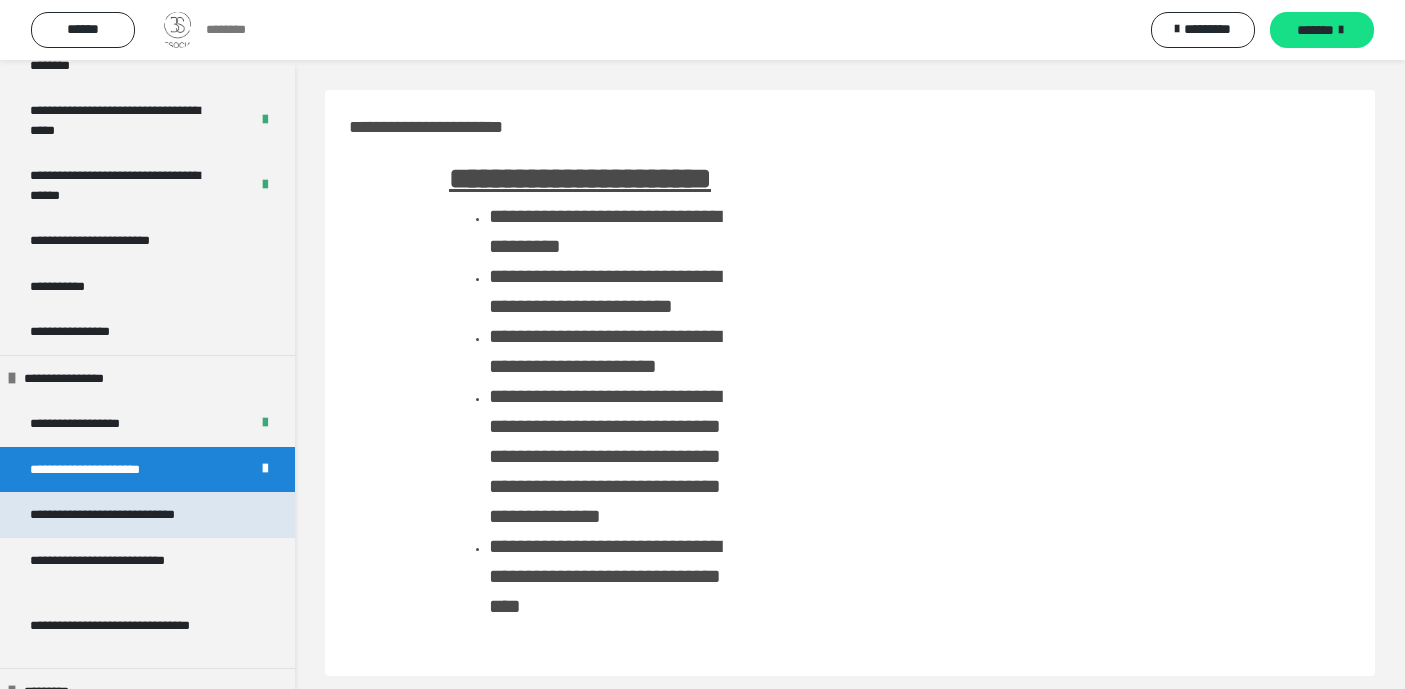 click on "**********" at bounding box center (123, 515) 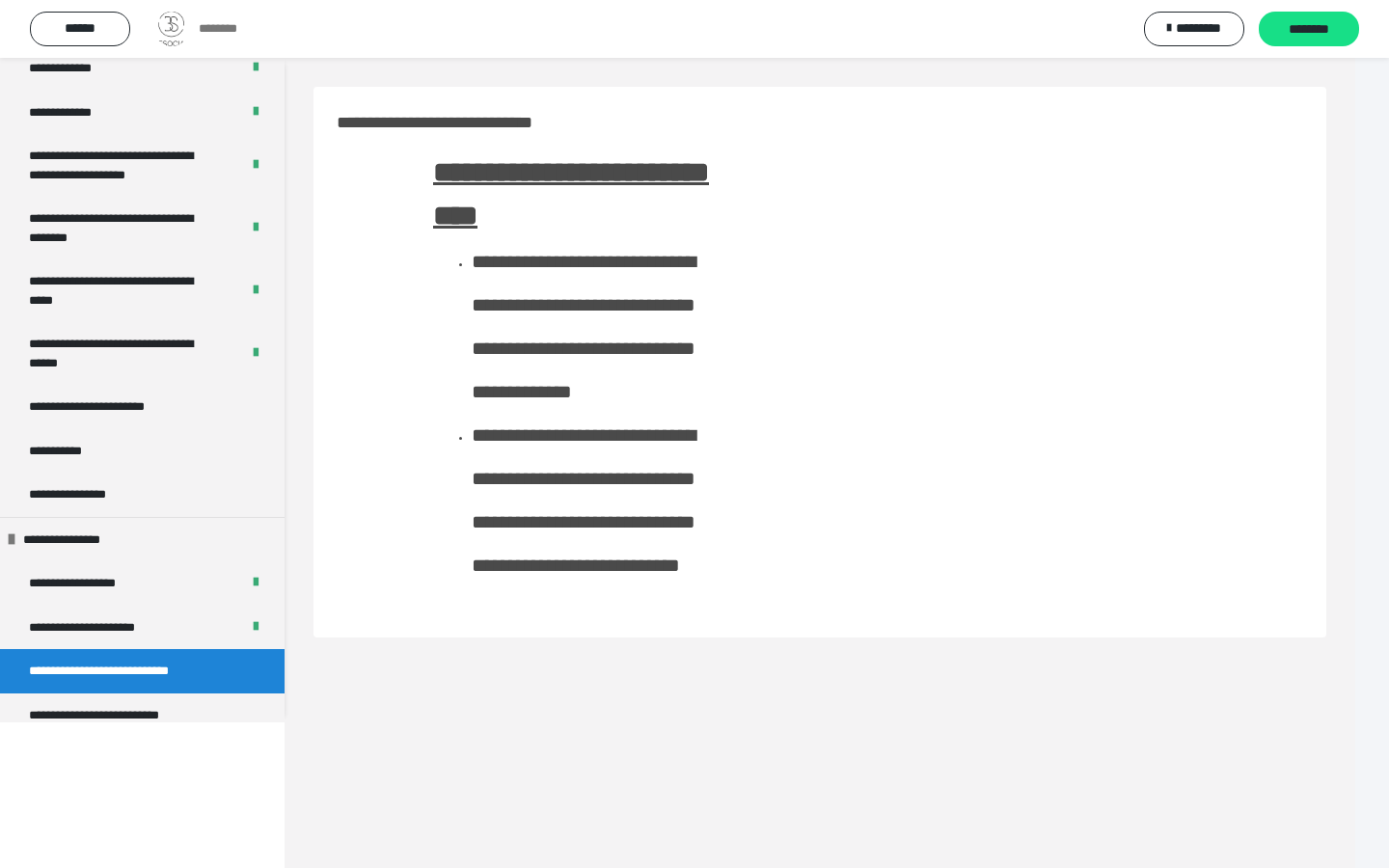 scroll, scrollTop: 1315, scrollLeft: 0, axis: vertical 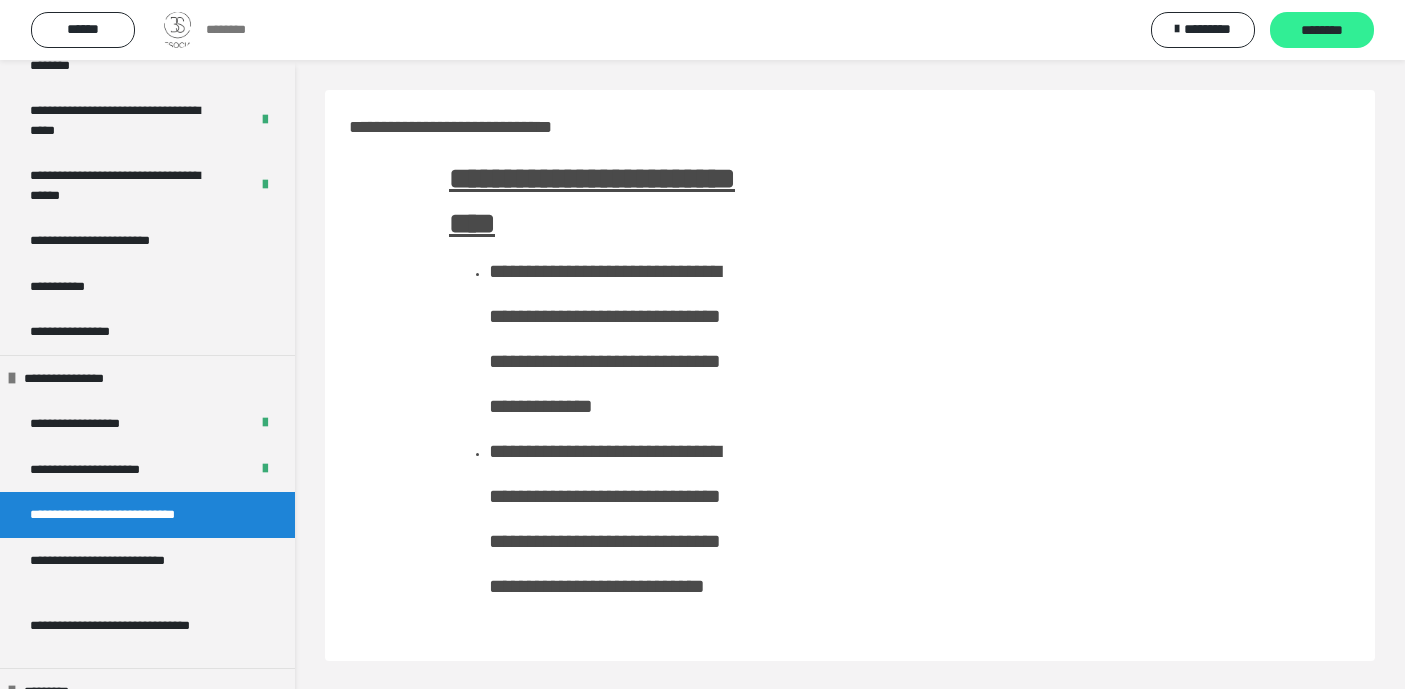 click on "********" at bounding box center (1322, 31) 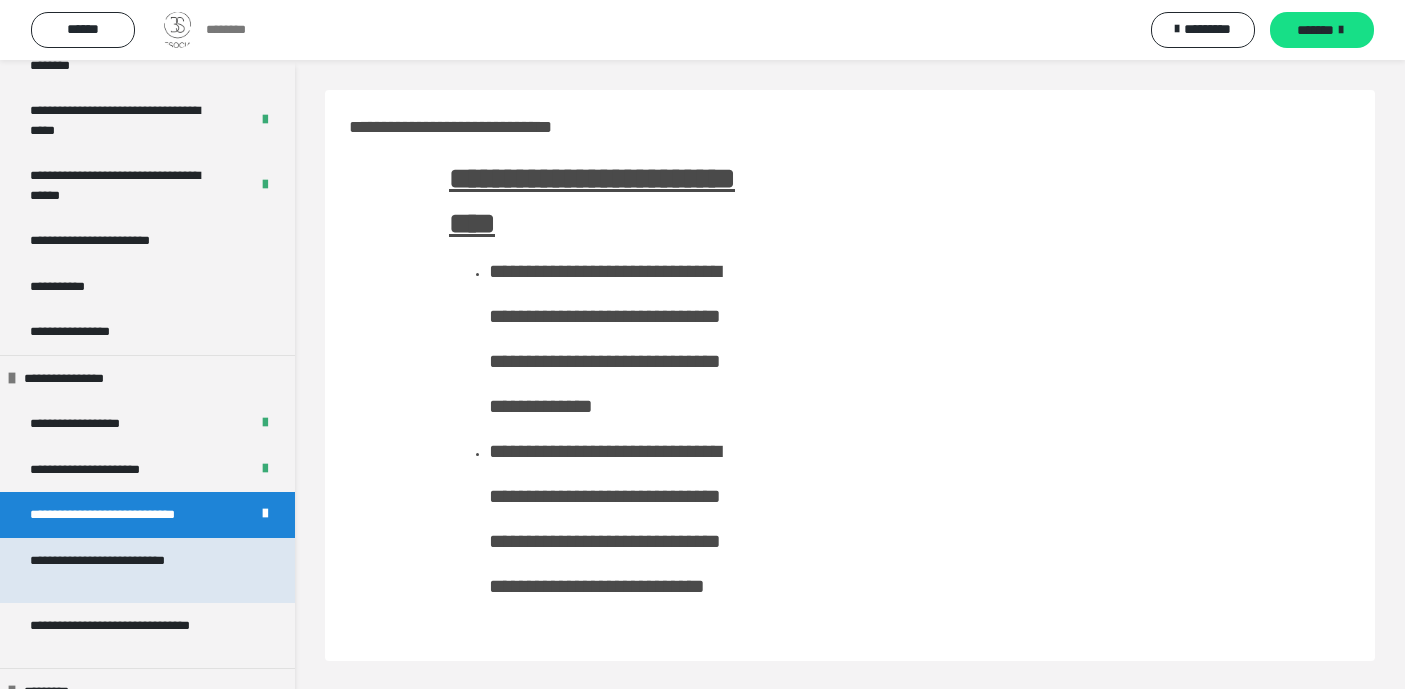 click on "**********" at bounding box center (132, 570) 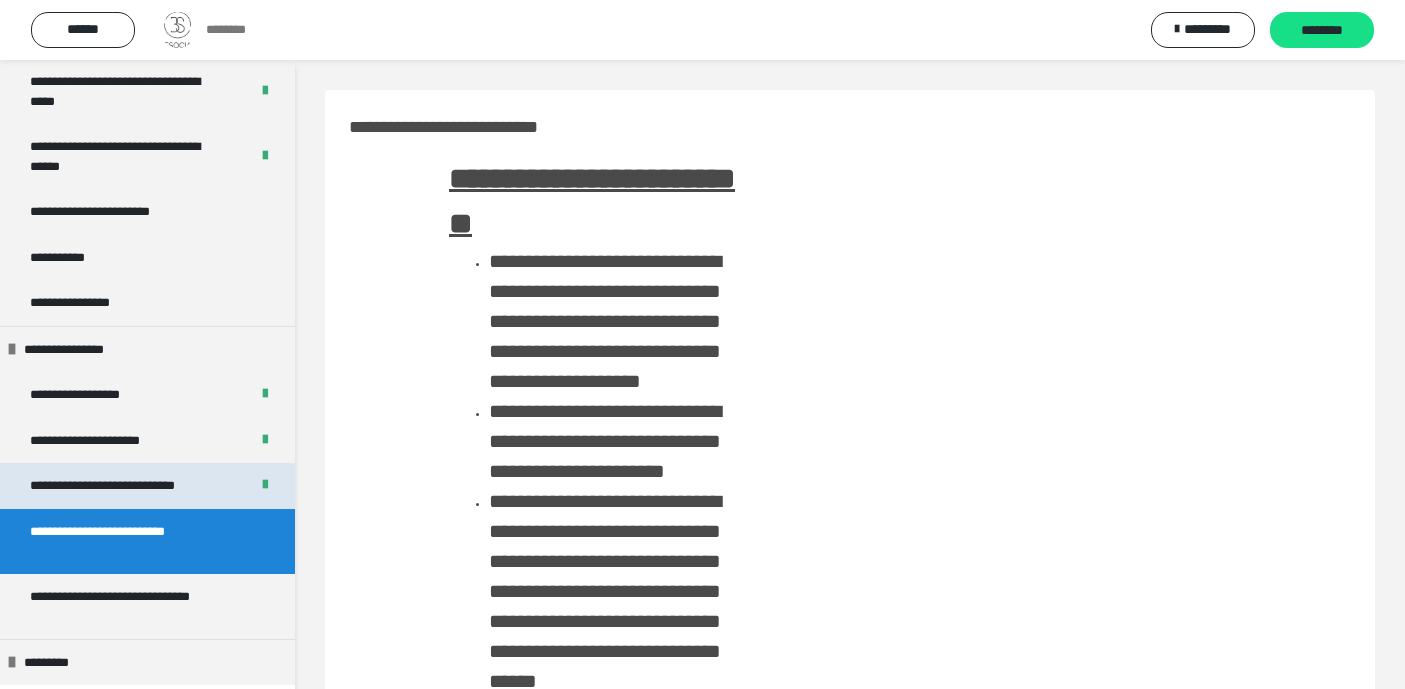 scroll, scrollTop: 1393, scrollLeft: 0, axis: vertical 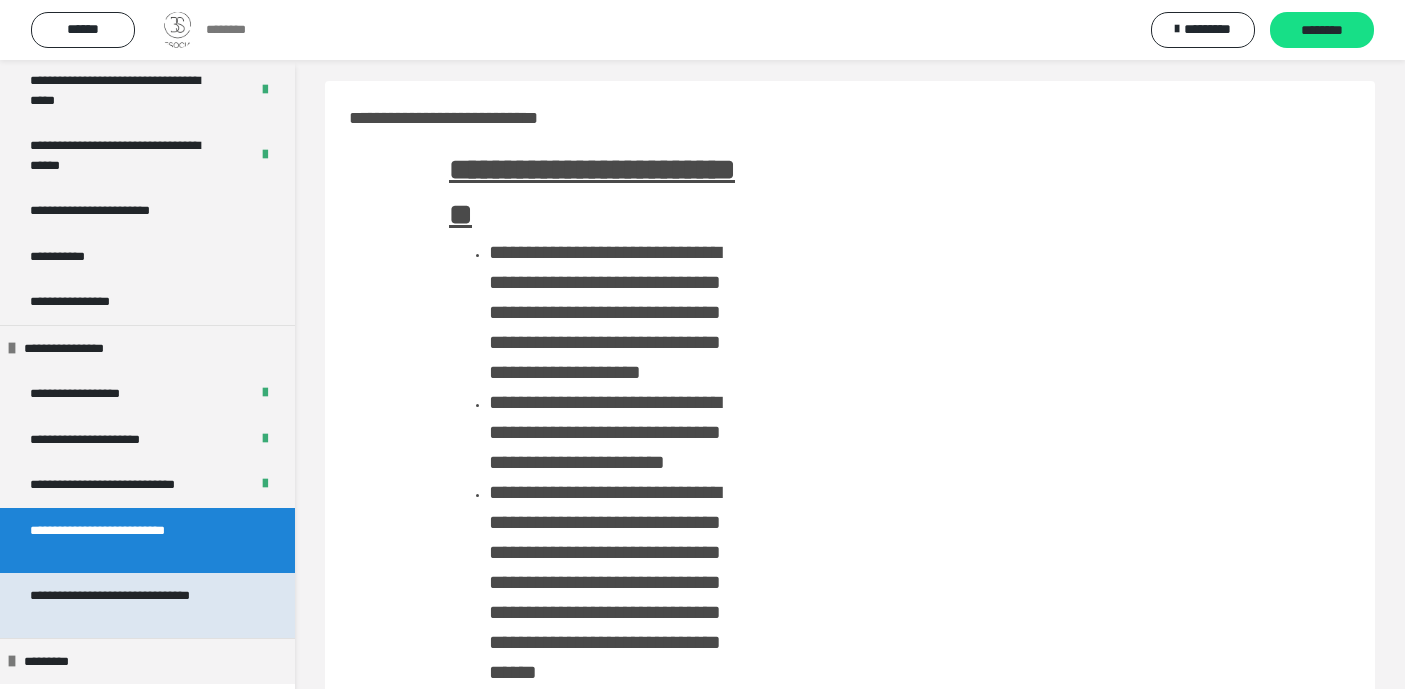 click on "**********" at bounding box center (132, 605) 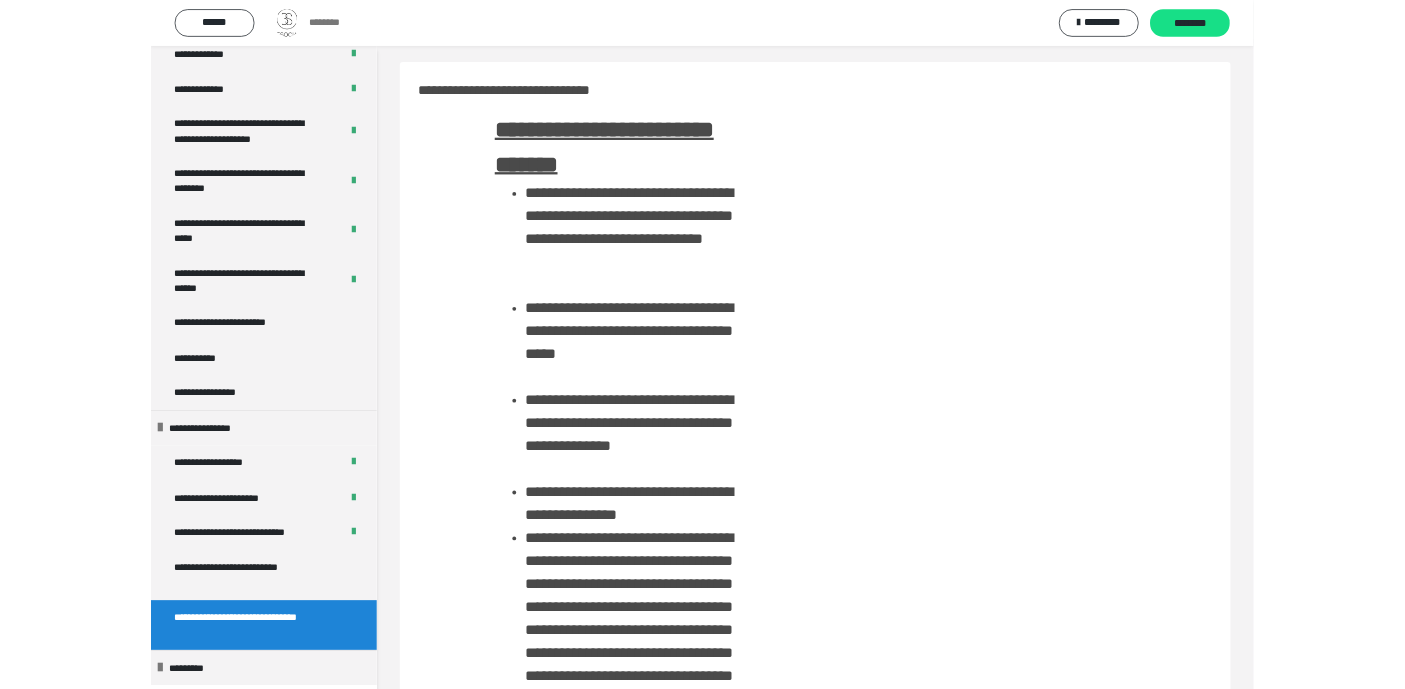 scroll, scrollTop: 1393, scrollLeft: 0, axis: vertical 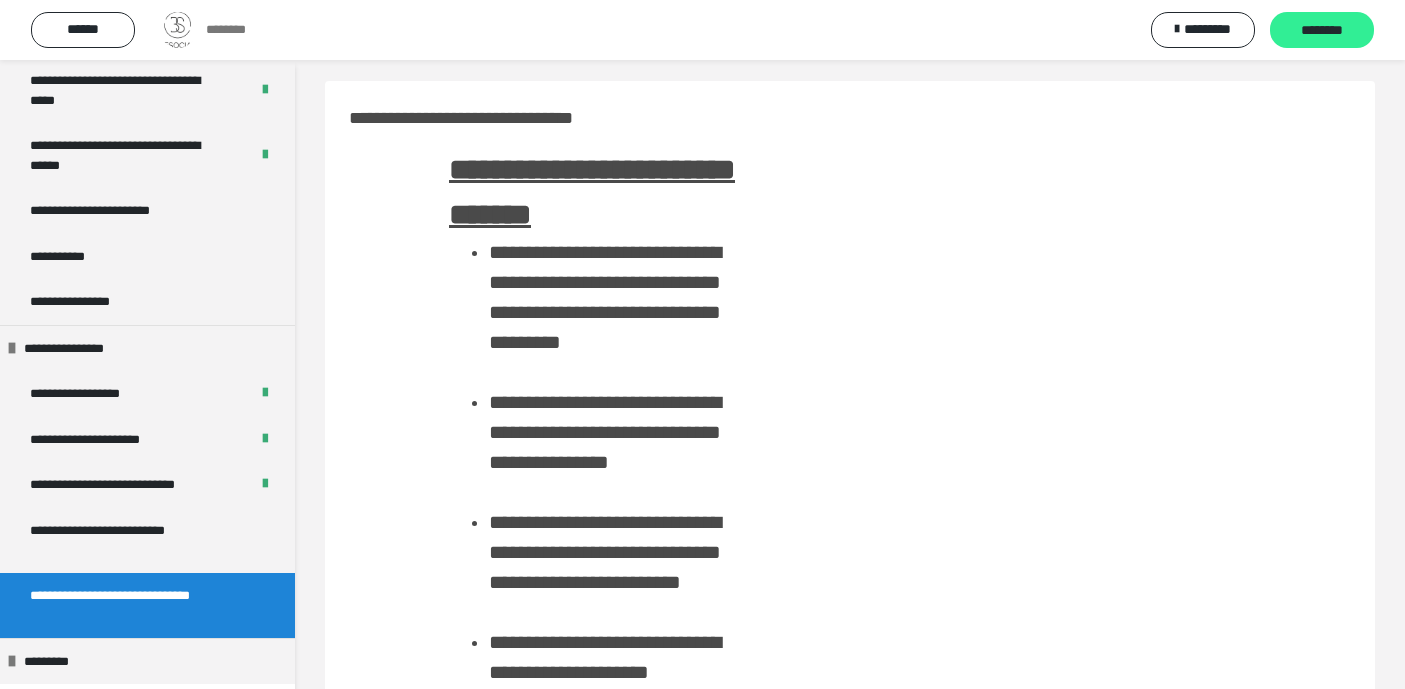 click on "********" at bounding box center (1322, 31) 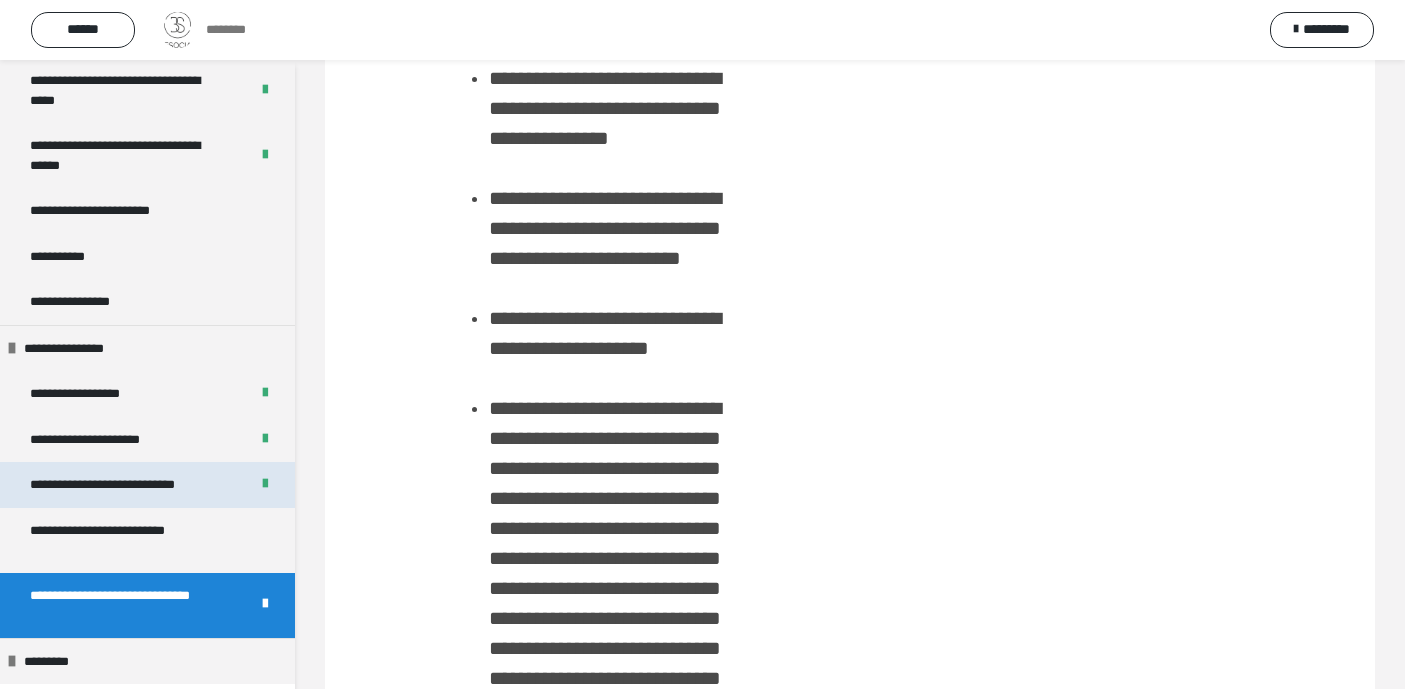scroll, scrollTop: 348, scrollLeft: 0, axis: vertical 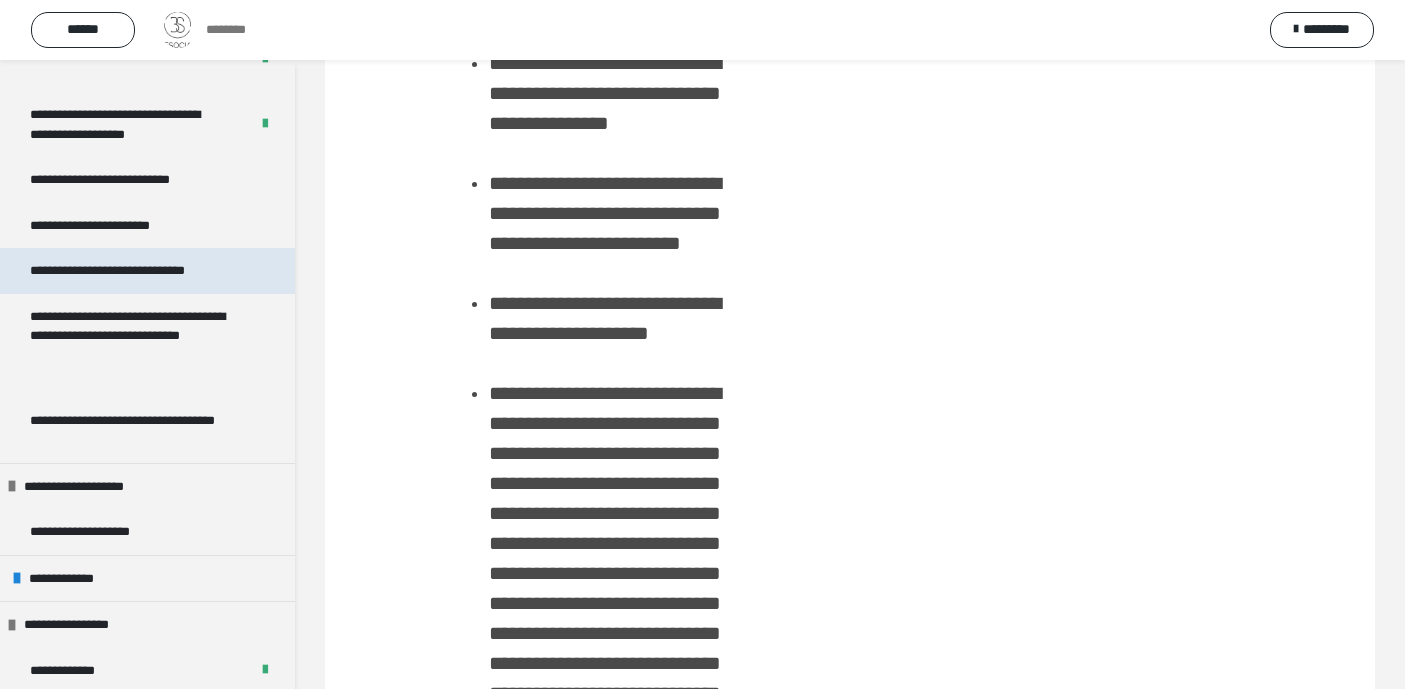 click on "**********" at bounding box center (131, 271) 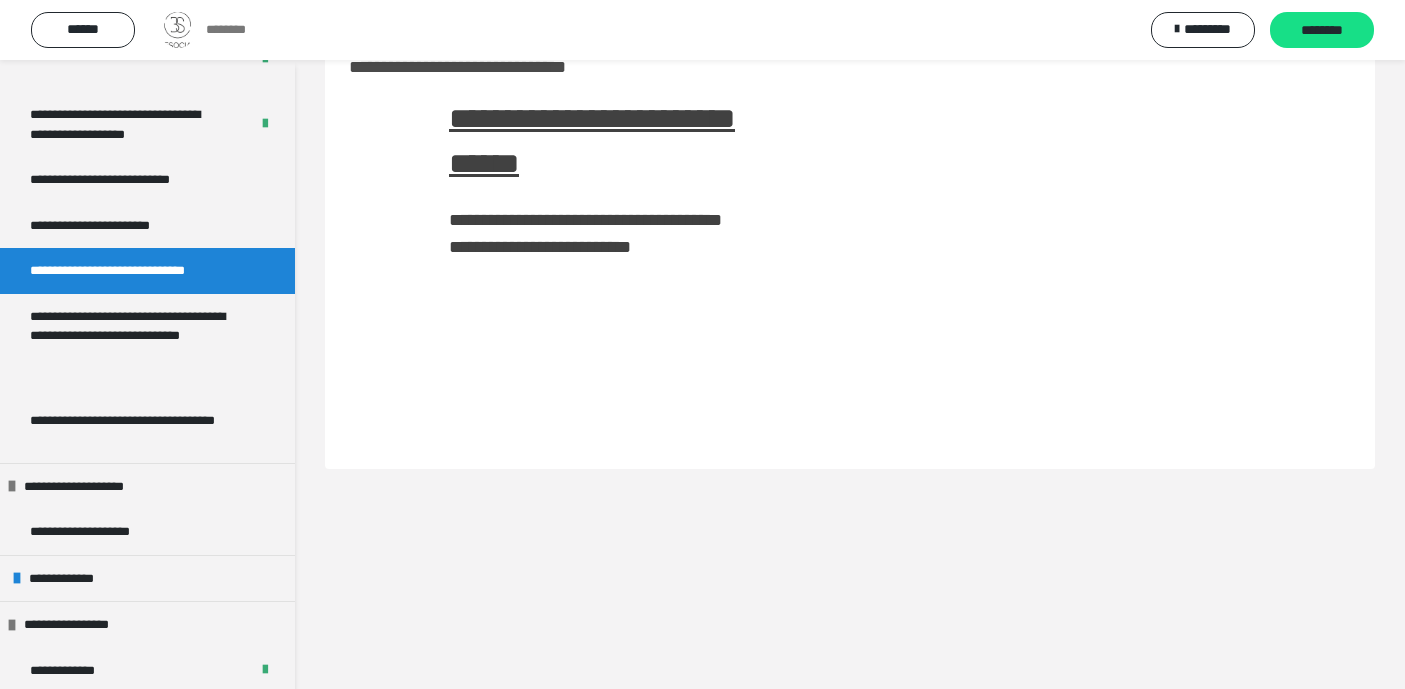 scroll, scrollTop: 60, scrollLeft: 0, axis: vertical 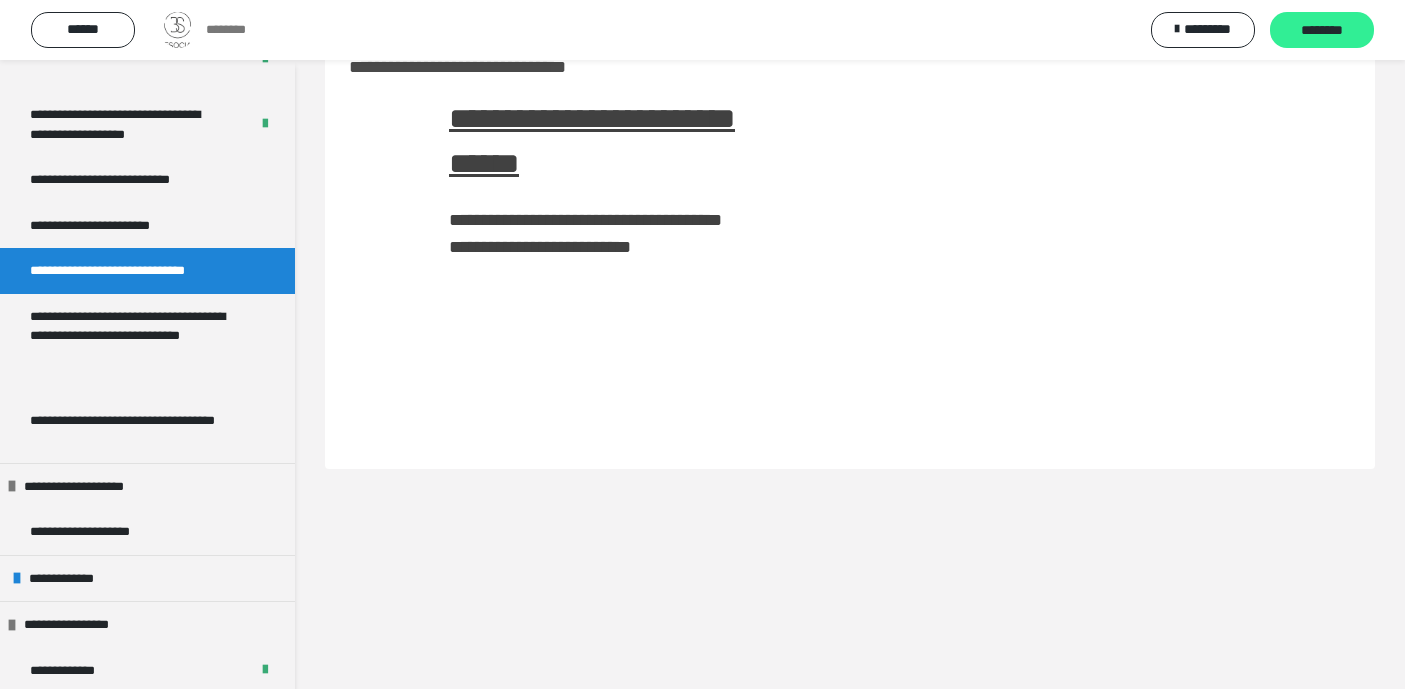 click on "********" at bounding box center (1322, 31) 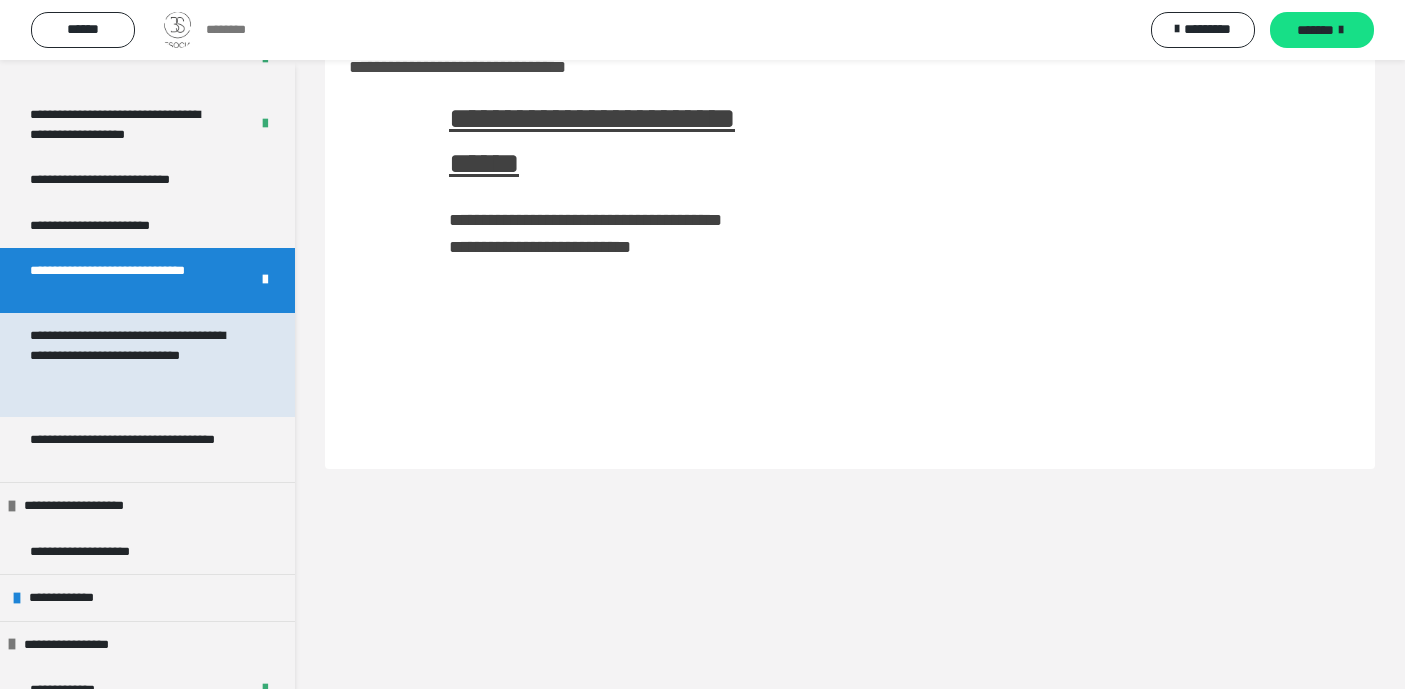 click on "**********" at bounding box center (132, 365) 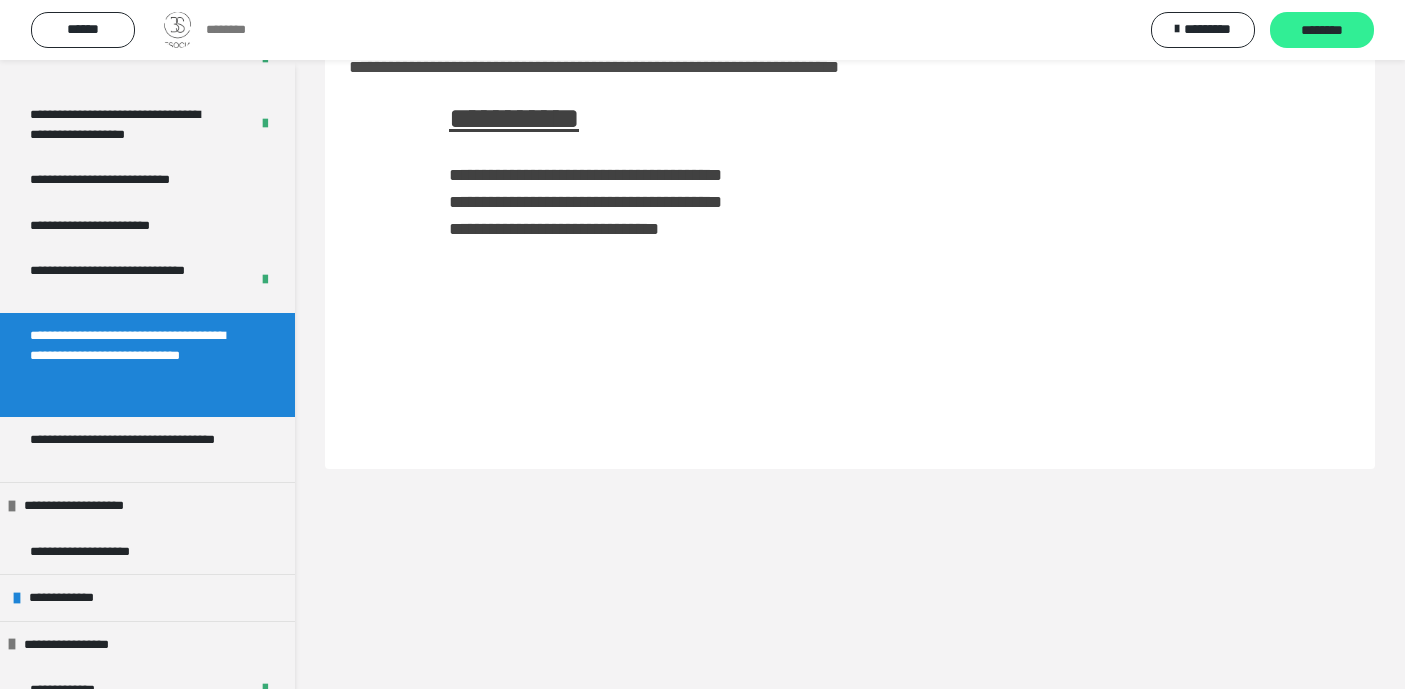 click on "********" at bounding box center [1322, 31] 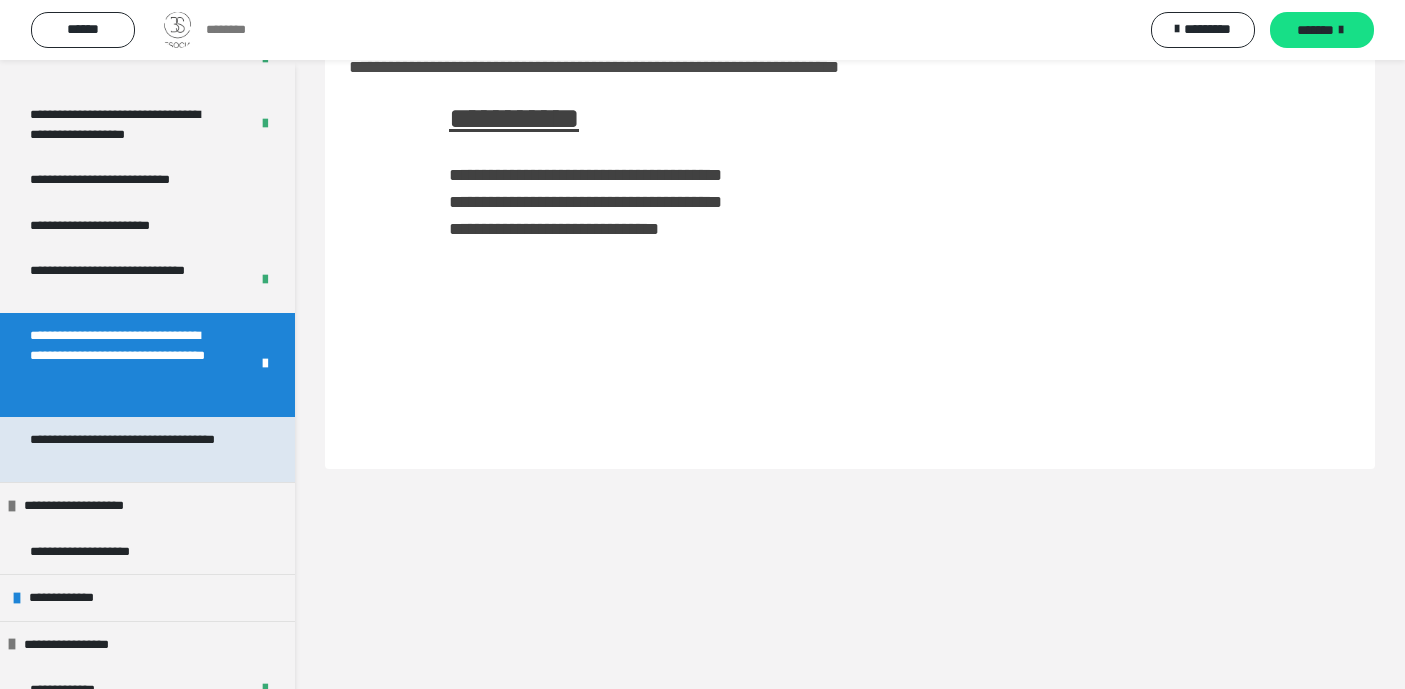 click on "**********" at bounding box center (132, 449) 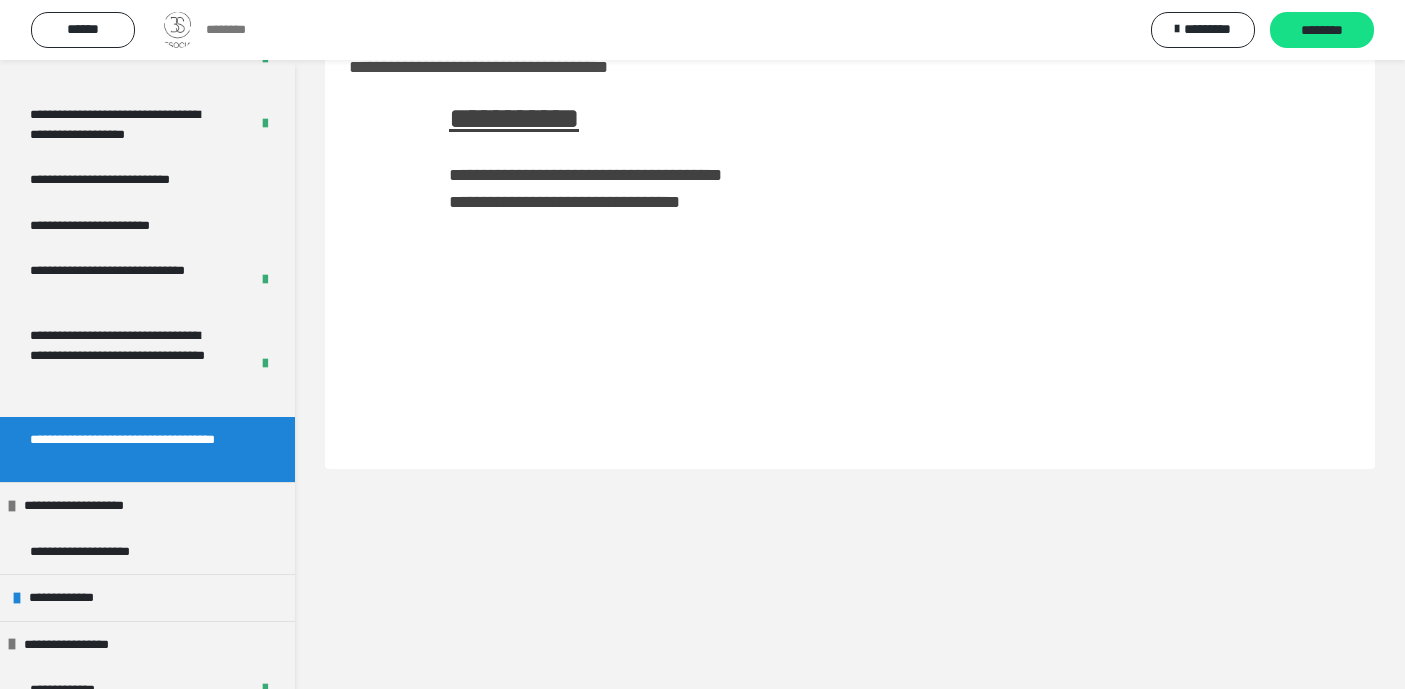 scroll, scrollTop: 0, scrollLeft: 0, axis: both 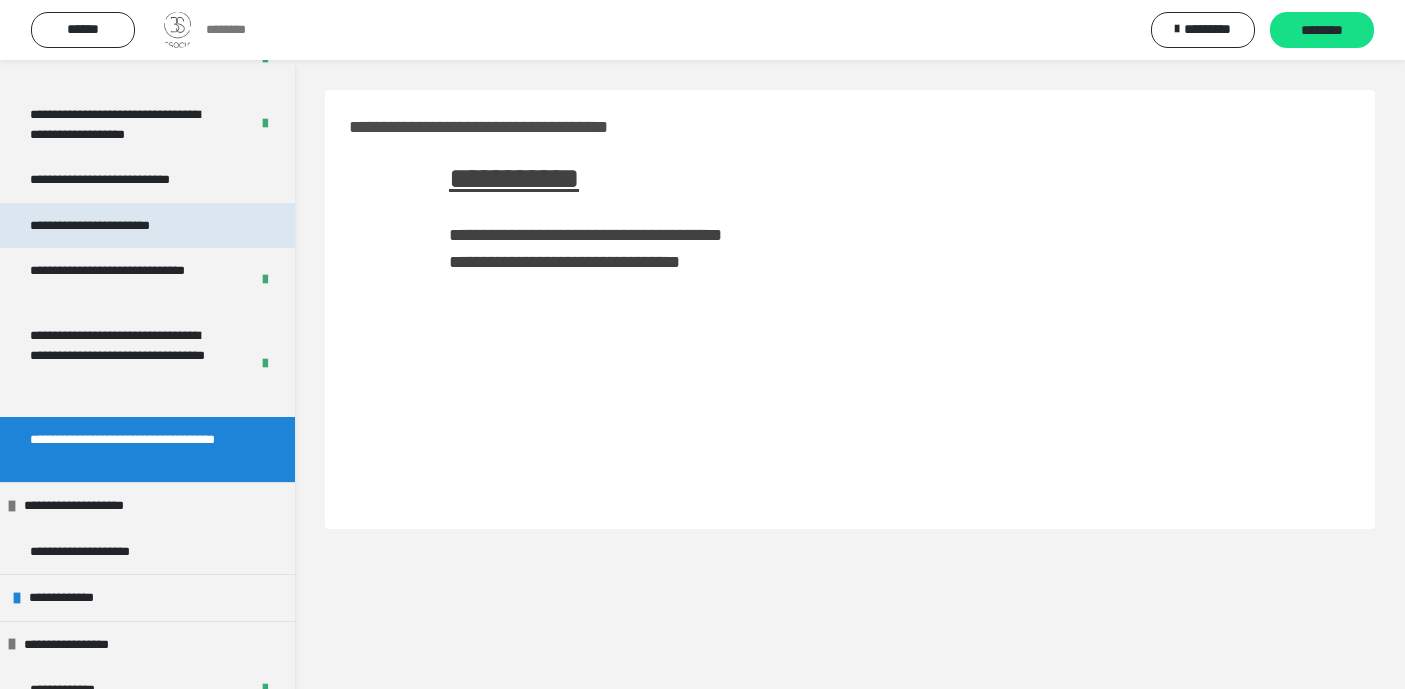 click on "**********" at bounding box center (106, 226) 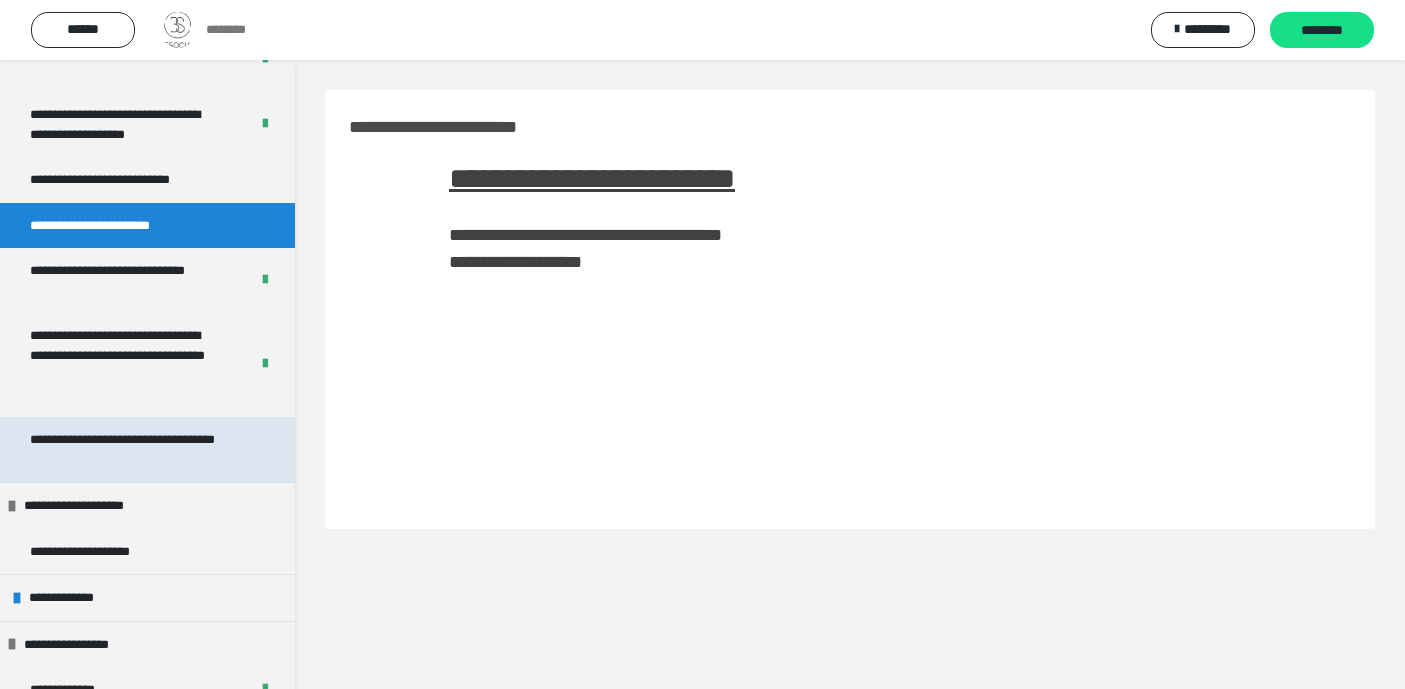 click on "**********" at bounding box center (132, 449) 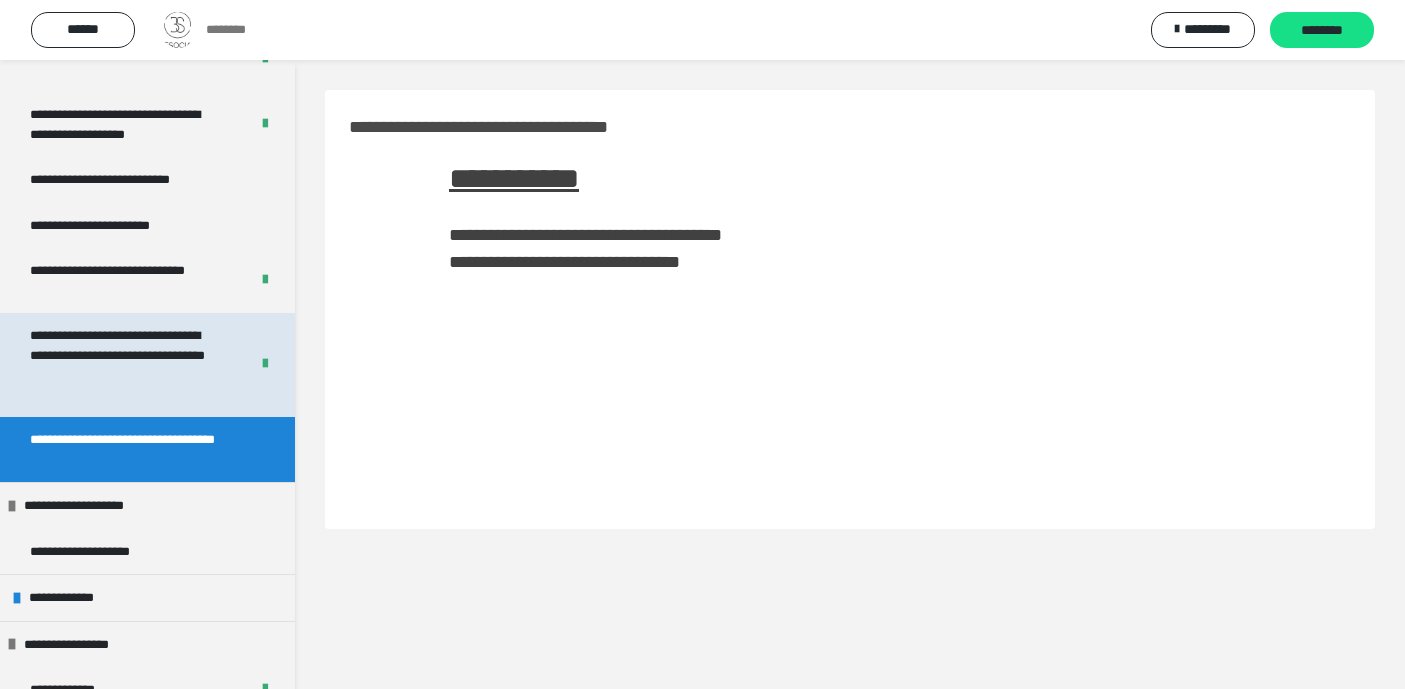 click on "**********" at bounding box center (124, 365) 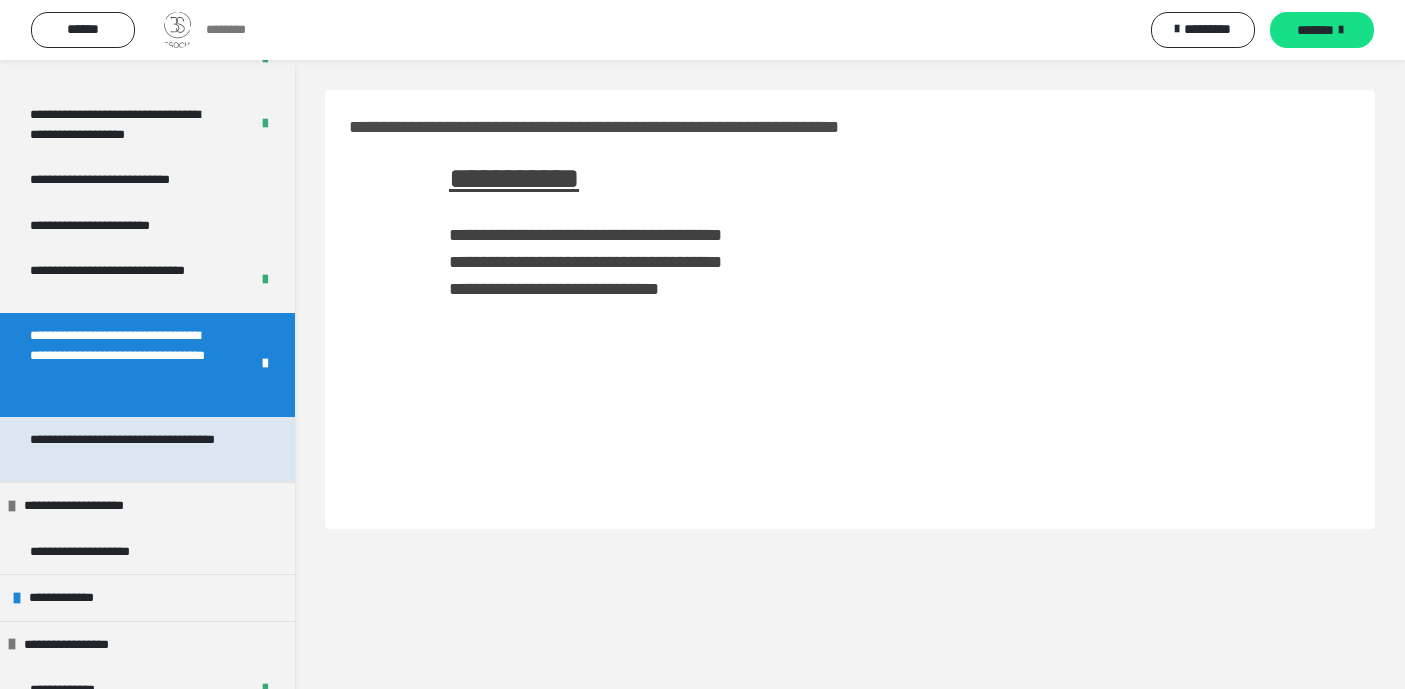 click on "**********" at bounding box center [132, 449] 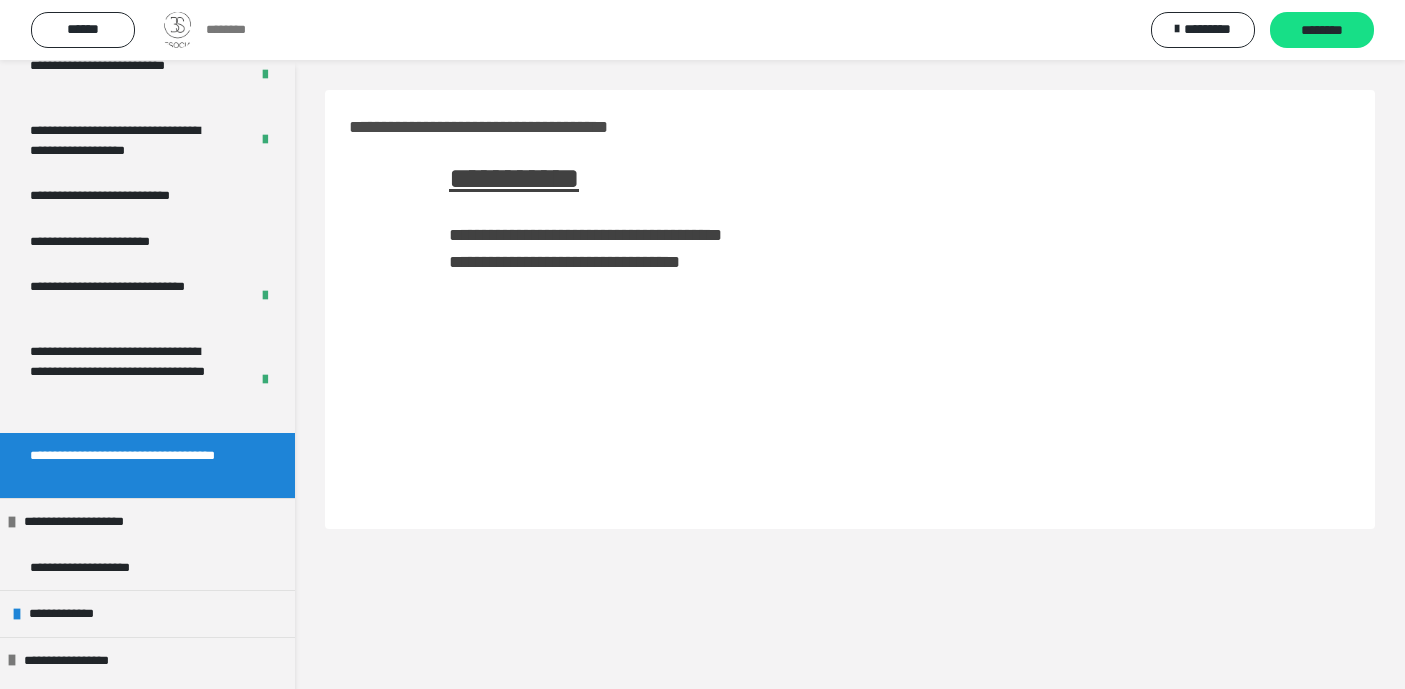 scroll, scrollTop: 522, scrollLeft: 0, axis: vertical 